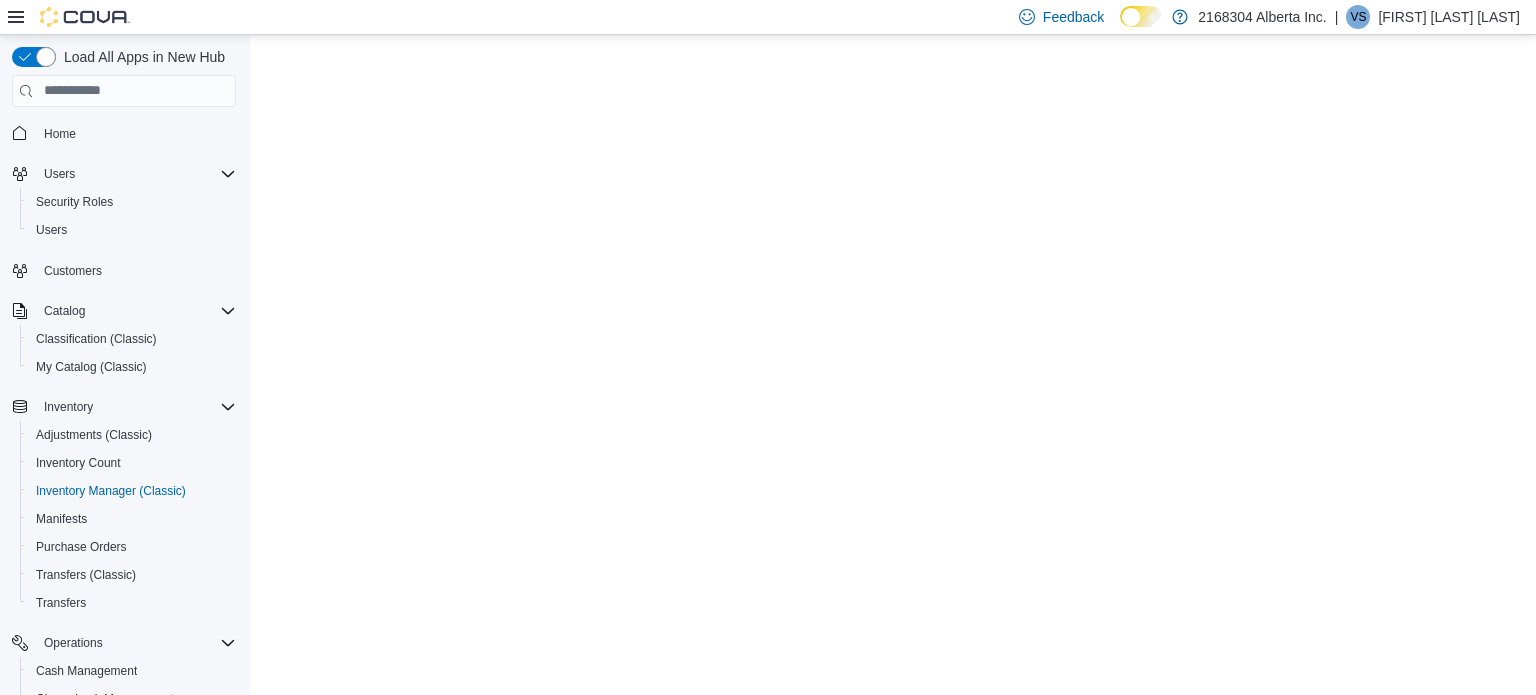 scroll, scrollTop: 0, scrollLeft: 0, axis: both 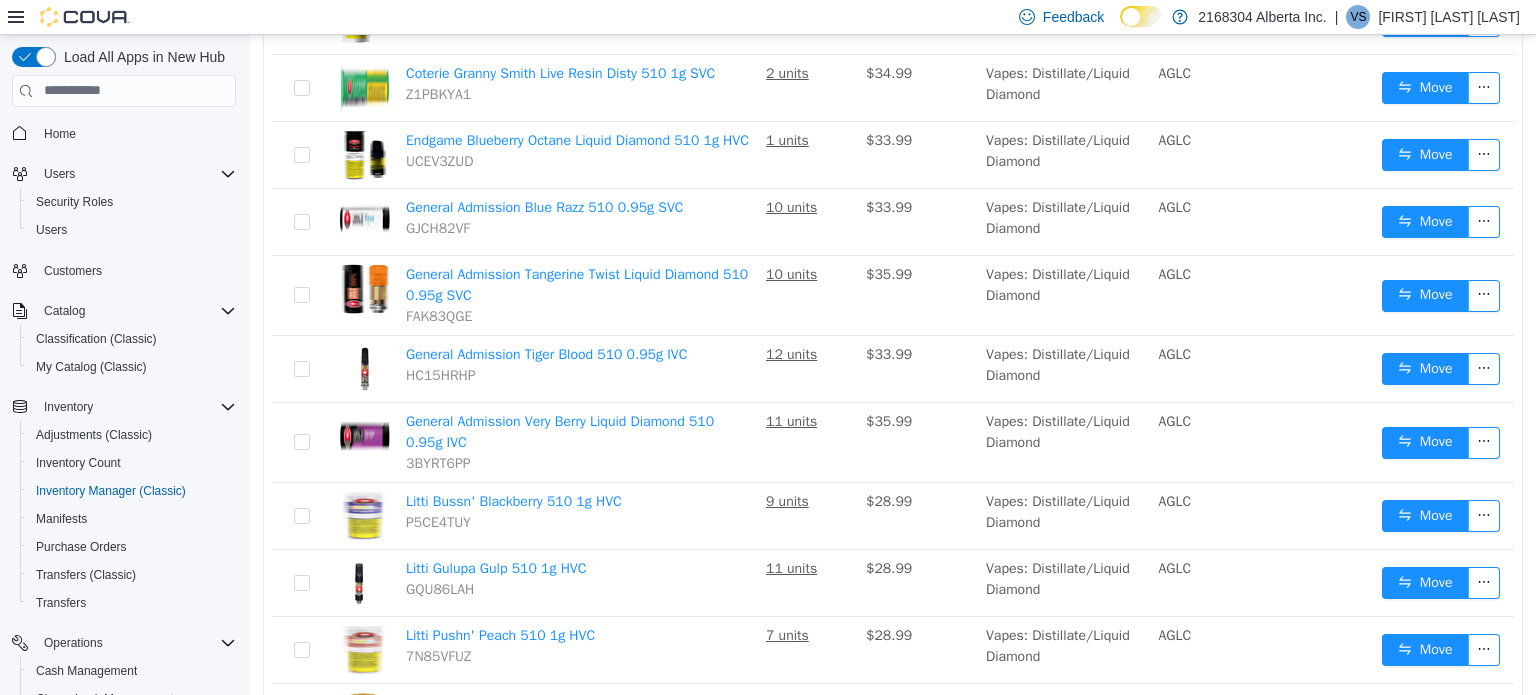 click on "Vapes: Distillate/Liquid Diamond" at bounding box center (1064, 295) 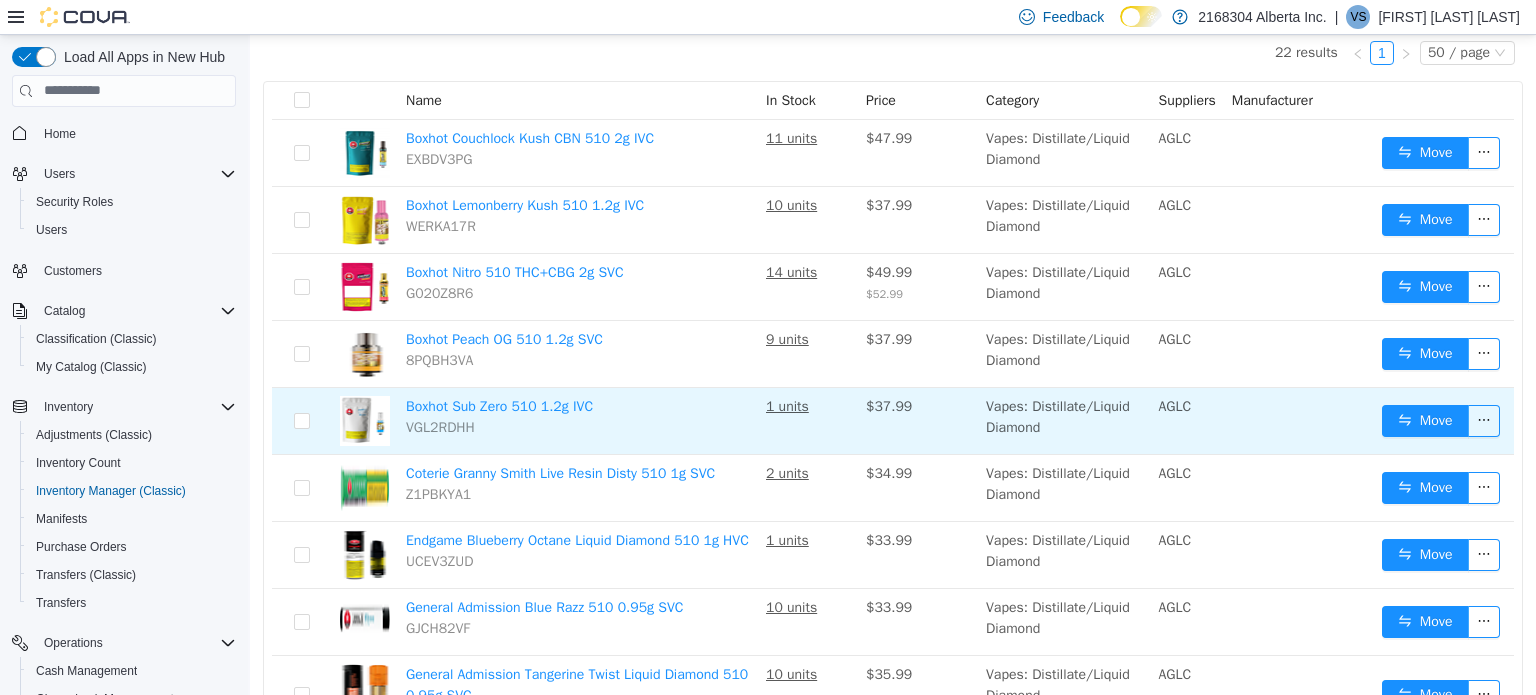 scroll, scrollTop: 0, scrollLeft: 0, axis: both 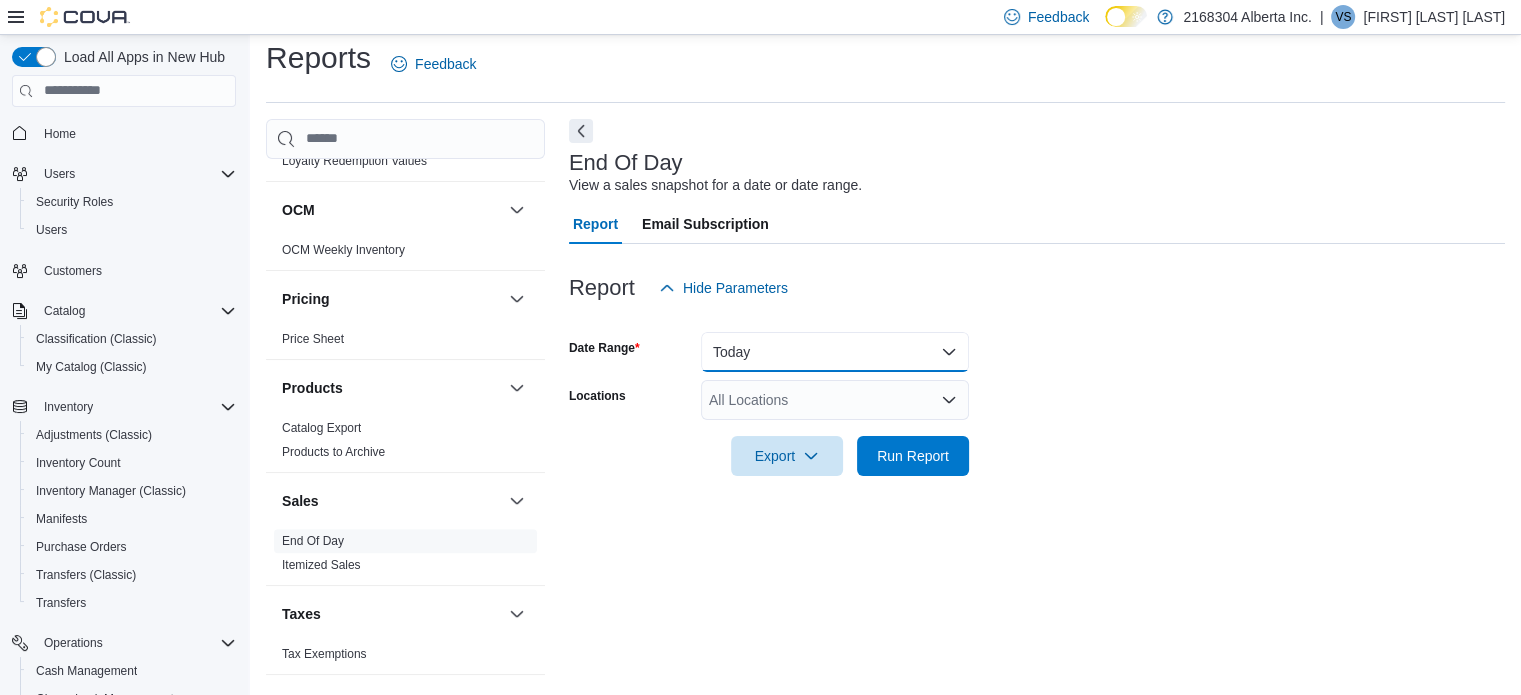 click on "Today" at bounding box center (835, 352) 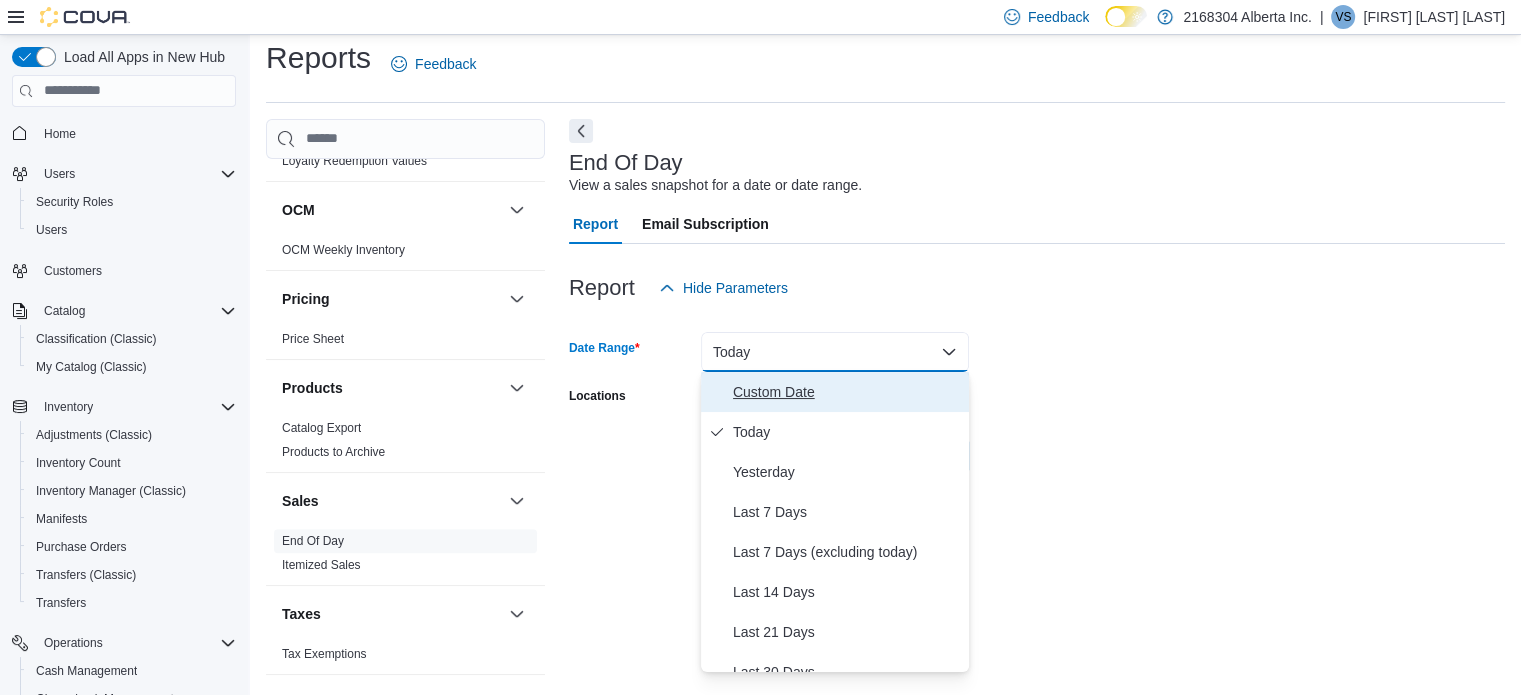 click on "Custom Date" at bounding box center (847, 392) 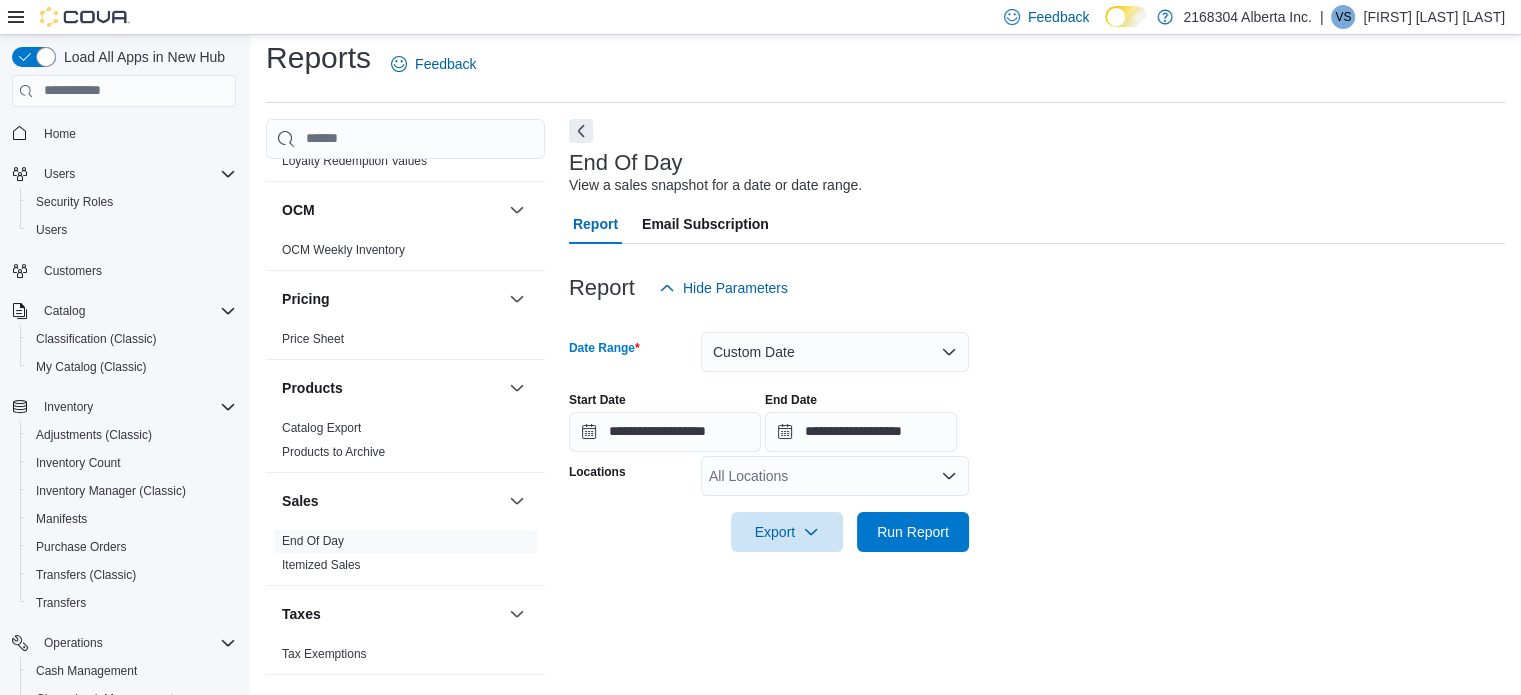 click on "All Locations" at bounding box center (835, 476) 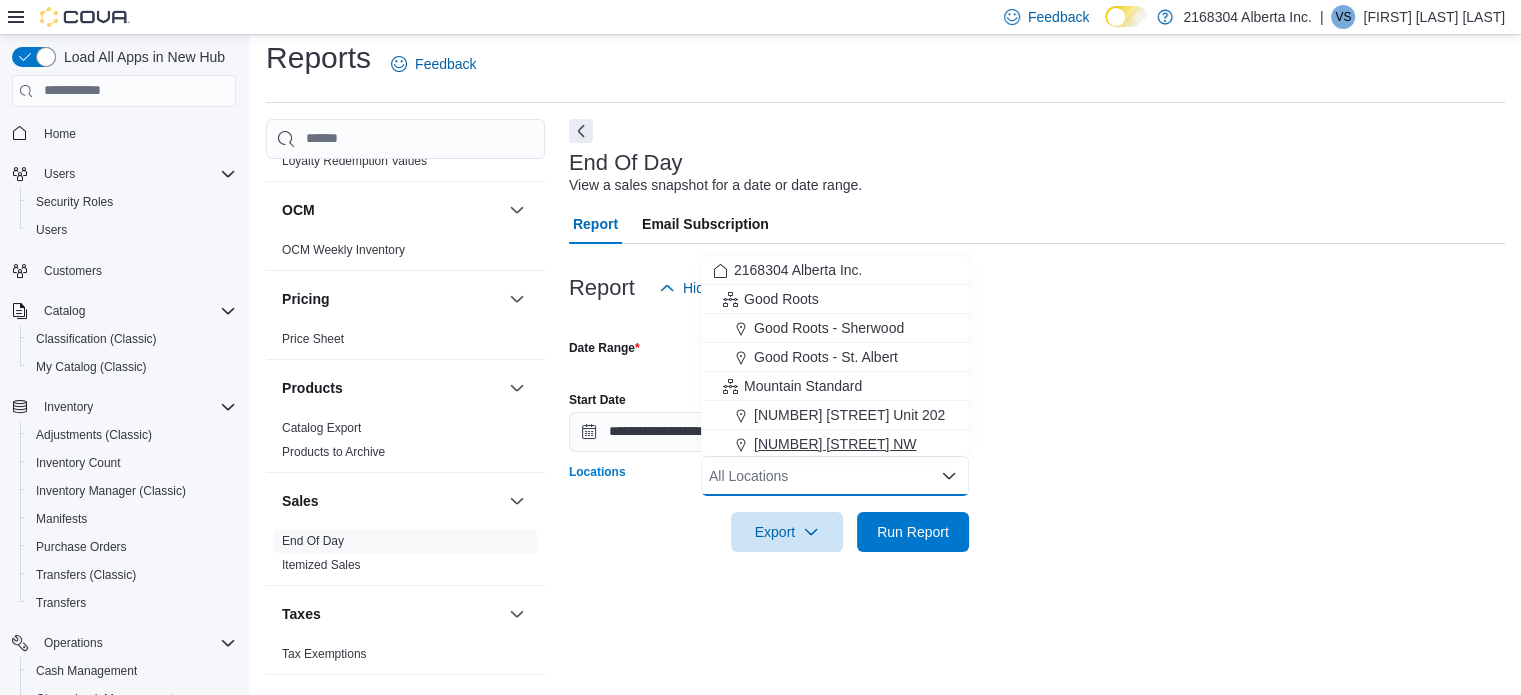 click on "[NUMBER] [STREET] NW" at bounding box center [835, 444] 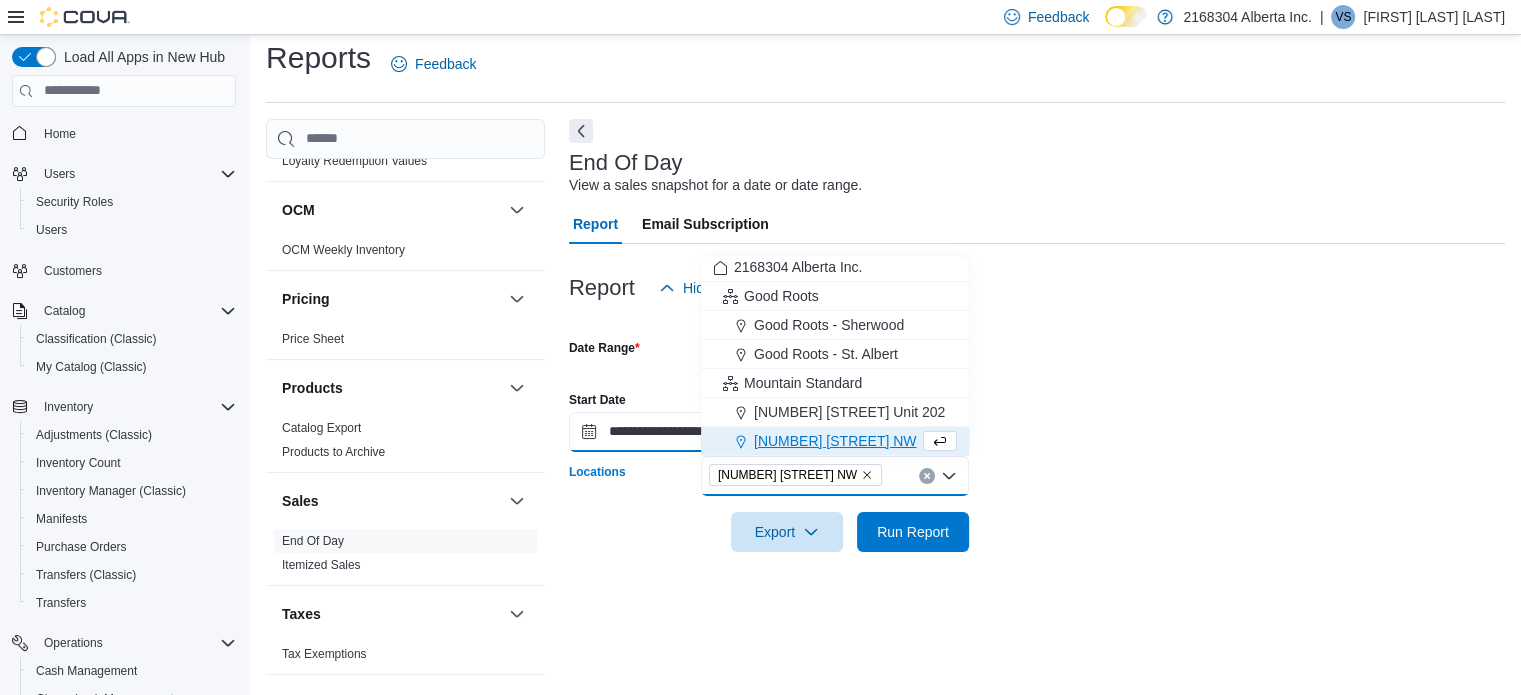 click on "**********" at bounding box center [665, 432] 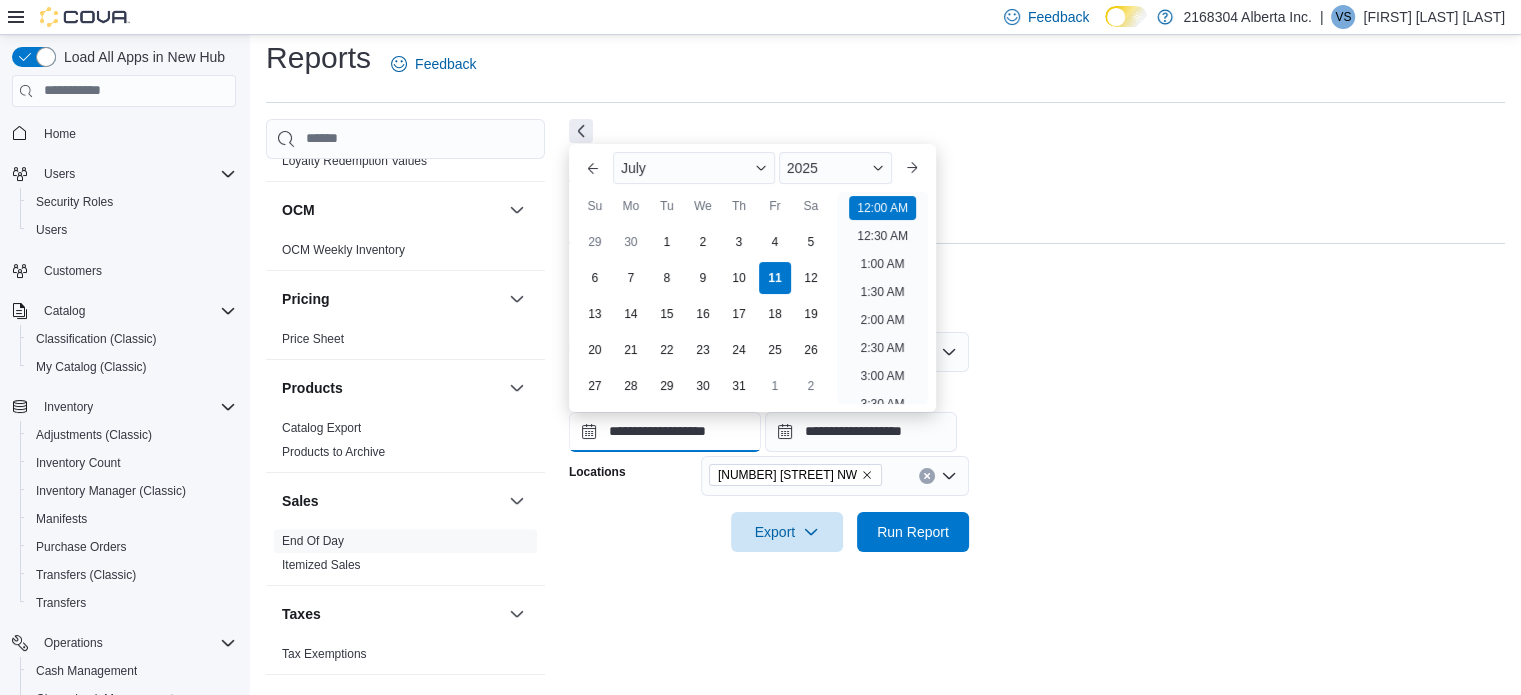scroll, scrollTop: 62, scrollLeft: 0, axis: vertical 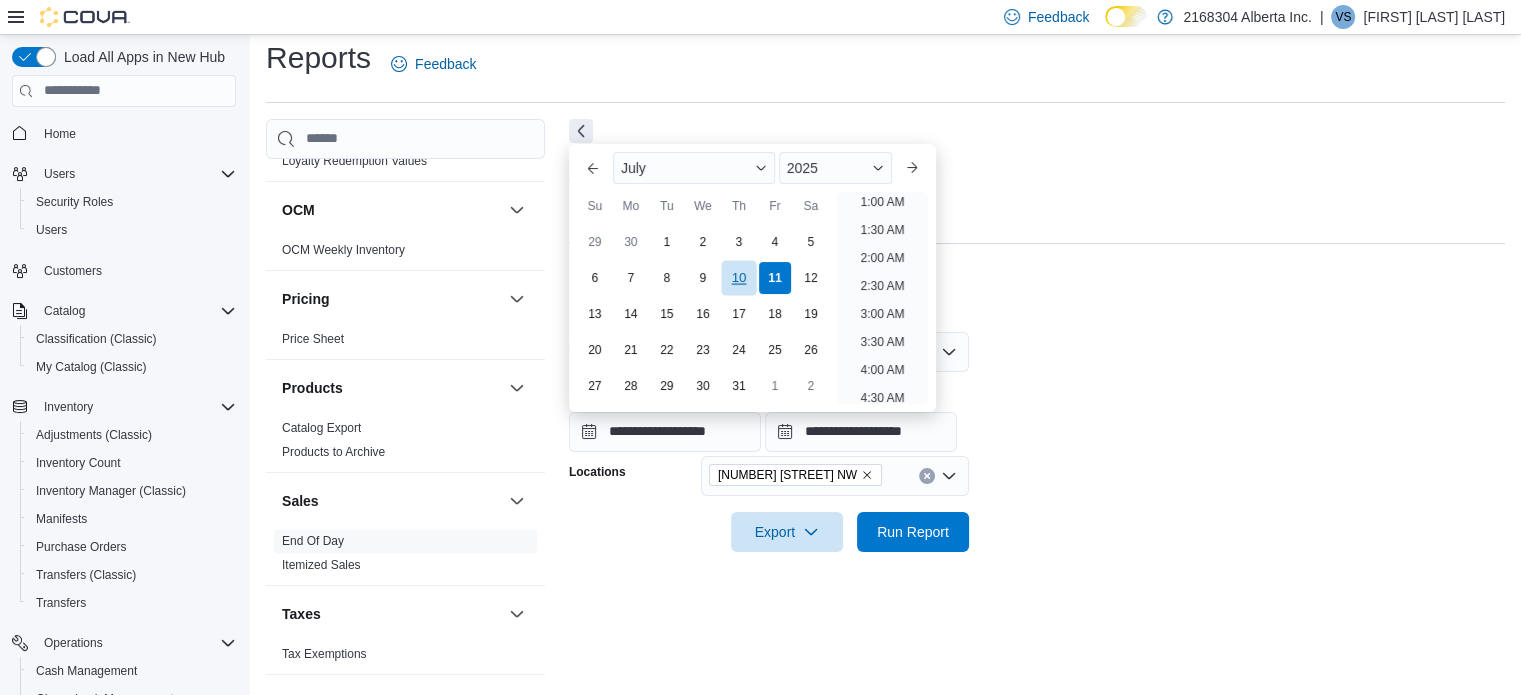 click on "10" at bounding box center [738, 277] 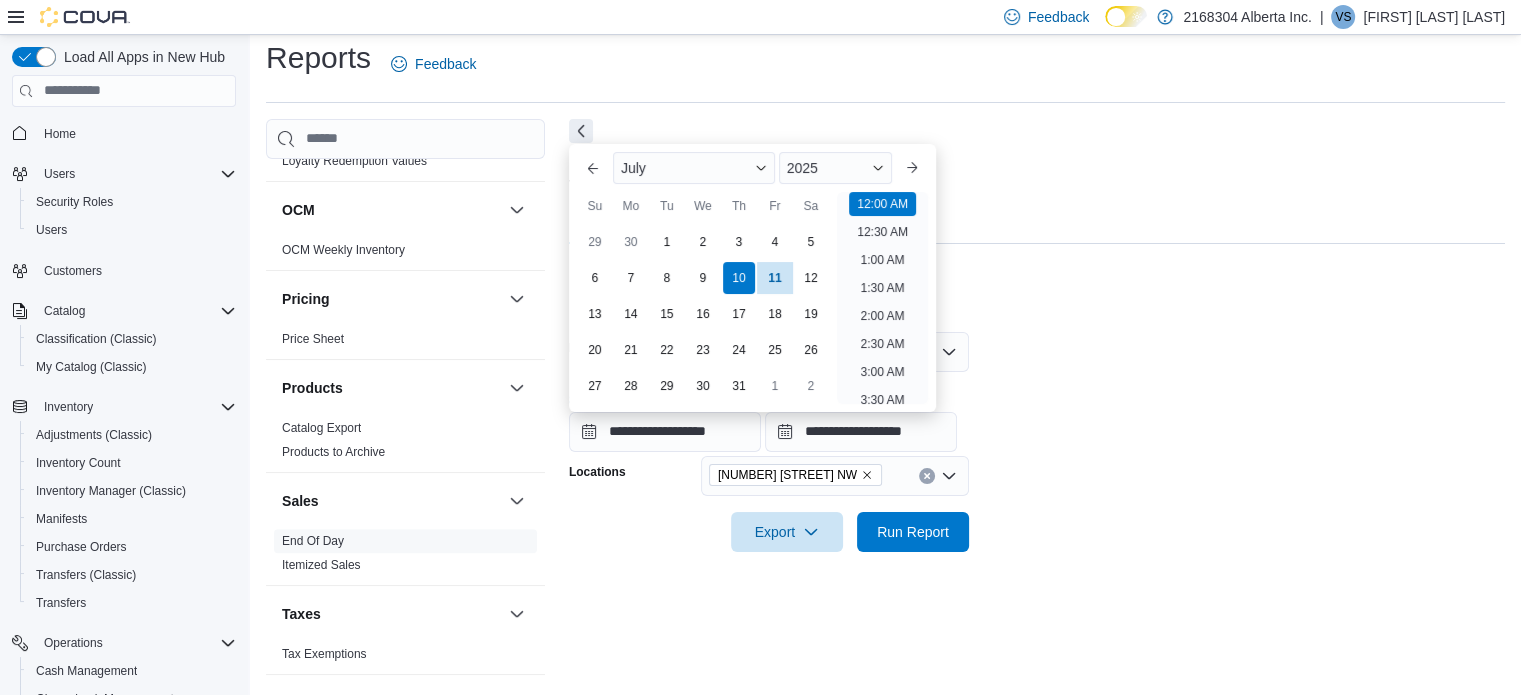 scroll, scrollTop: 0, scrollLeft: 0, axis: both 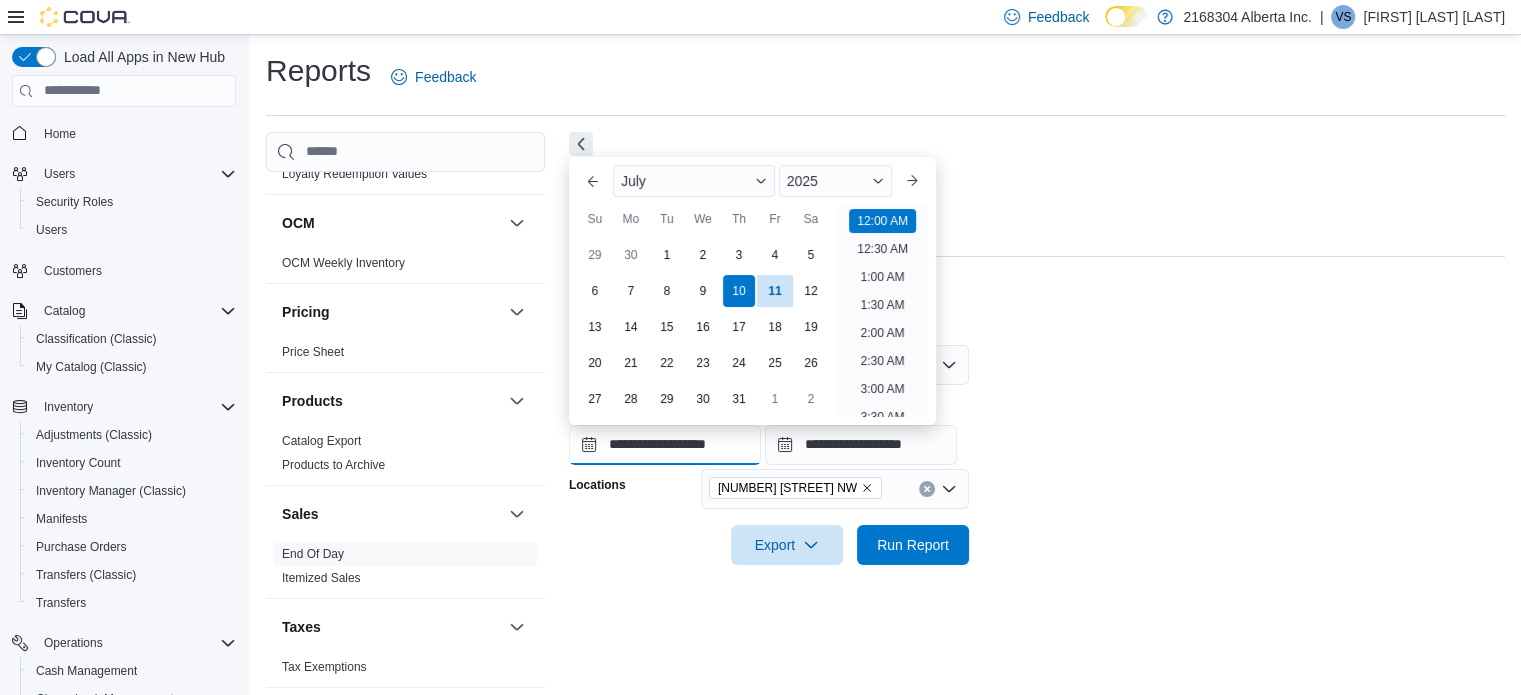 click on "**********" at bounding box center (665, 445) 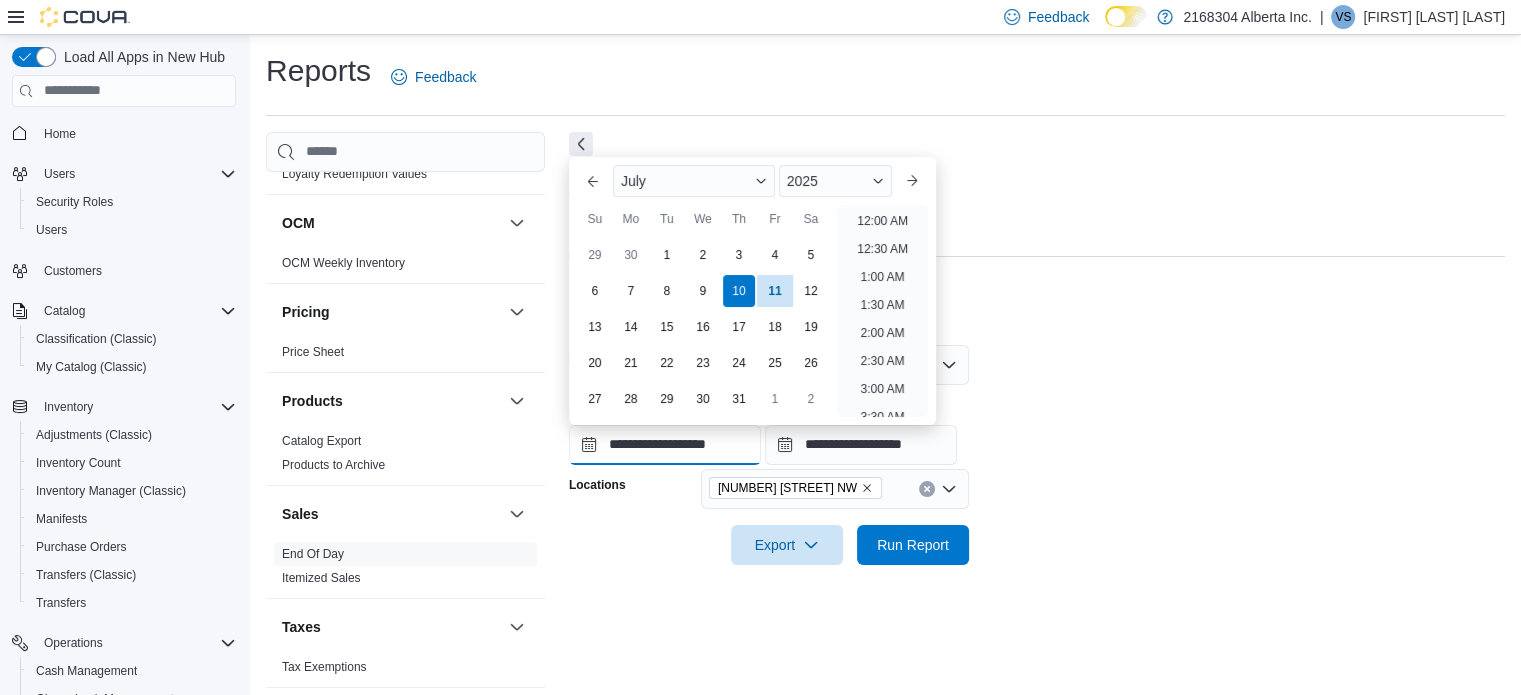 type on "**********" 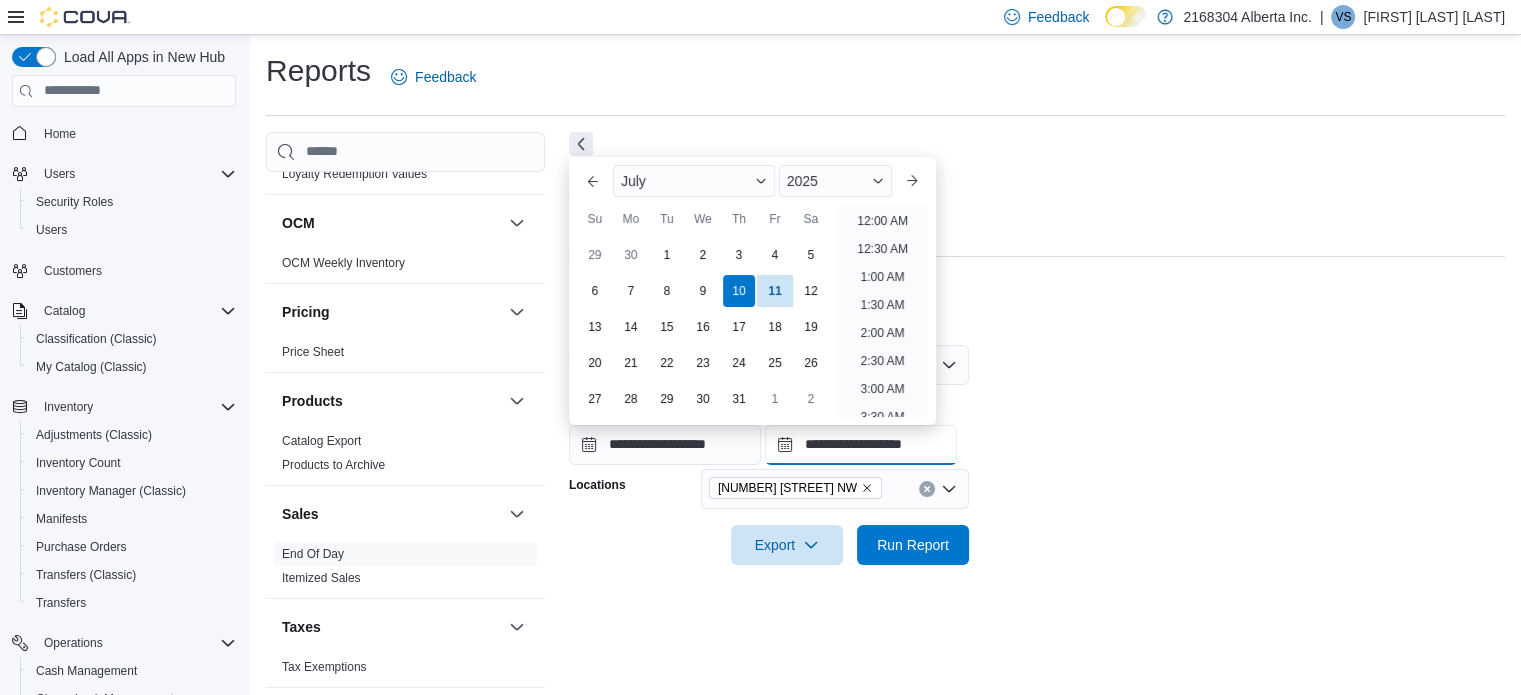 click on "**********" at bounding box center [861, 445] 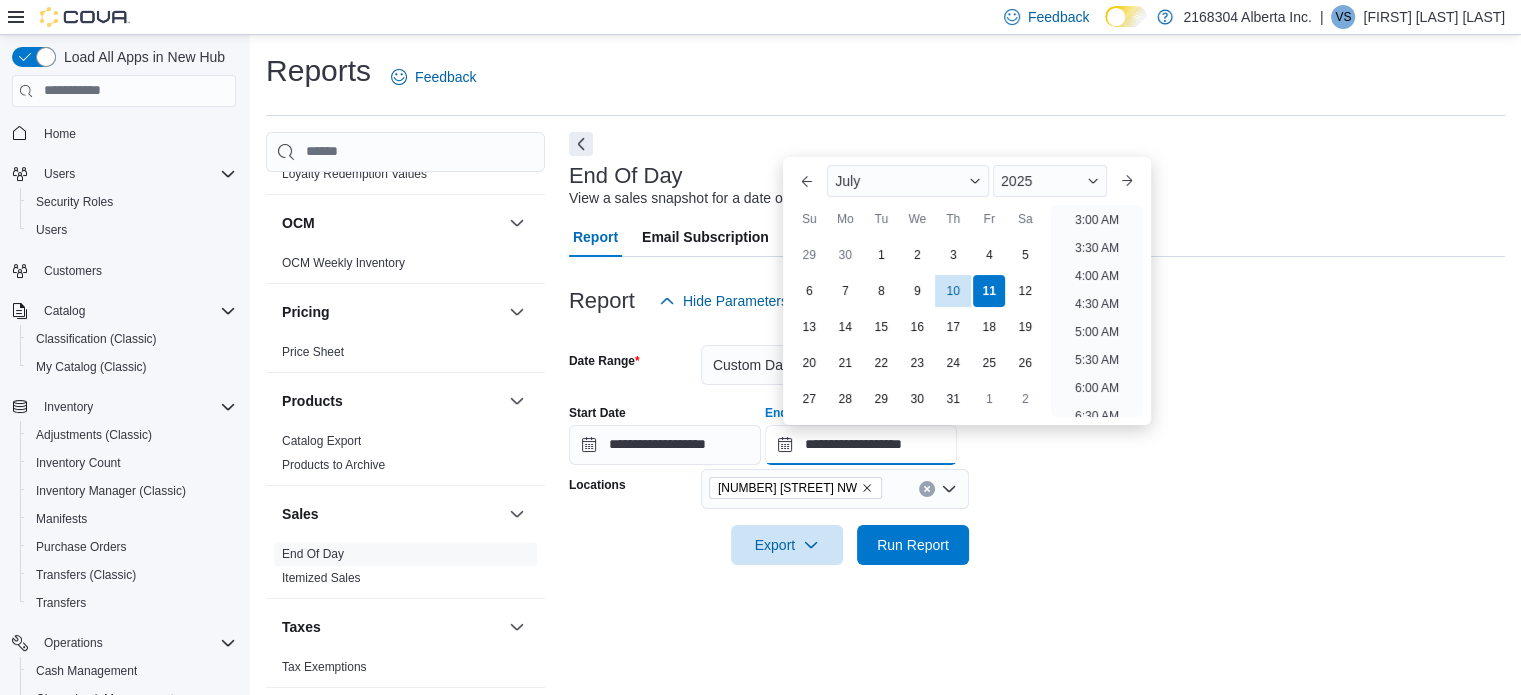 scroll, scrollTop: 0, scrollLeft: 0, axis: both 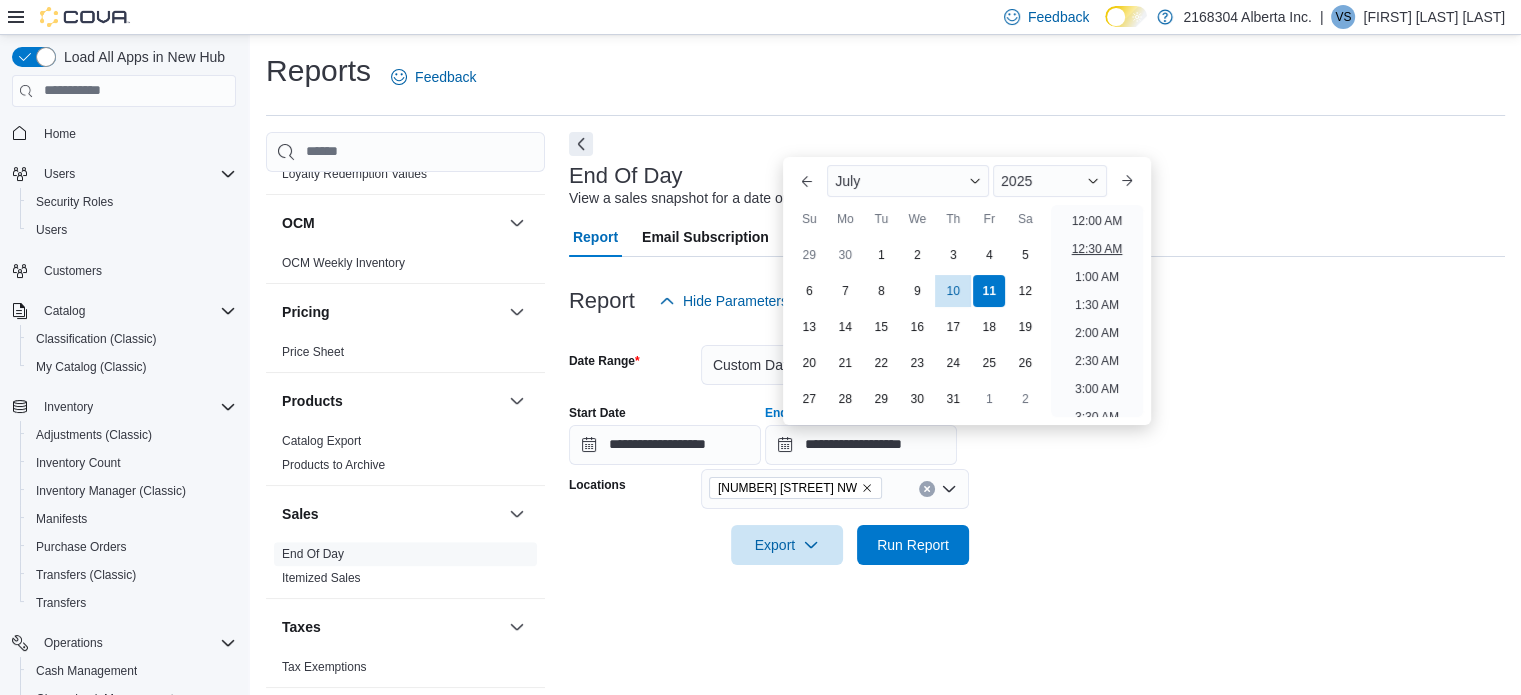 click on "12:30 AM" at bounding box center (1097, 249) 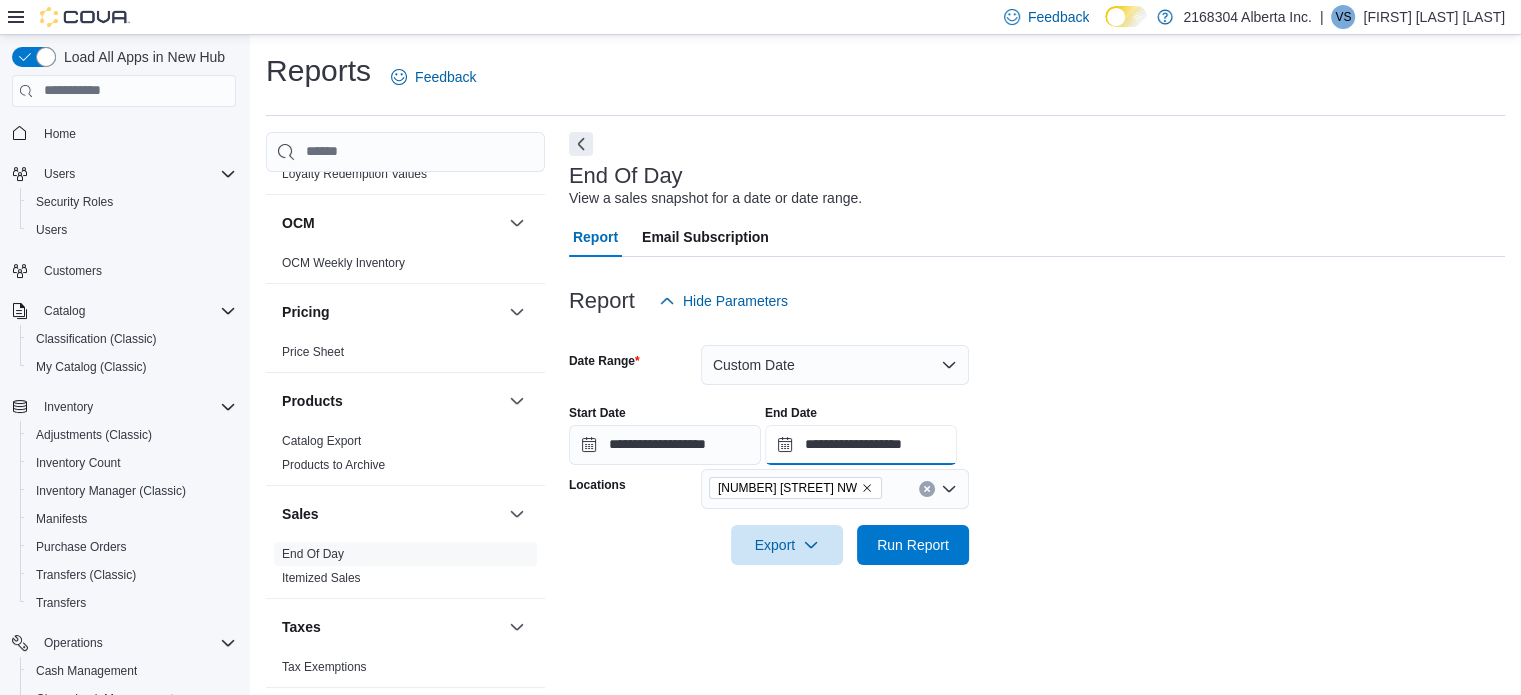 click on "**********" at bounding box center [861, 445] 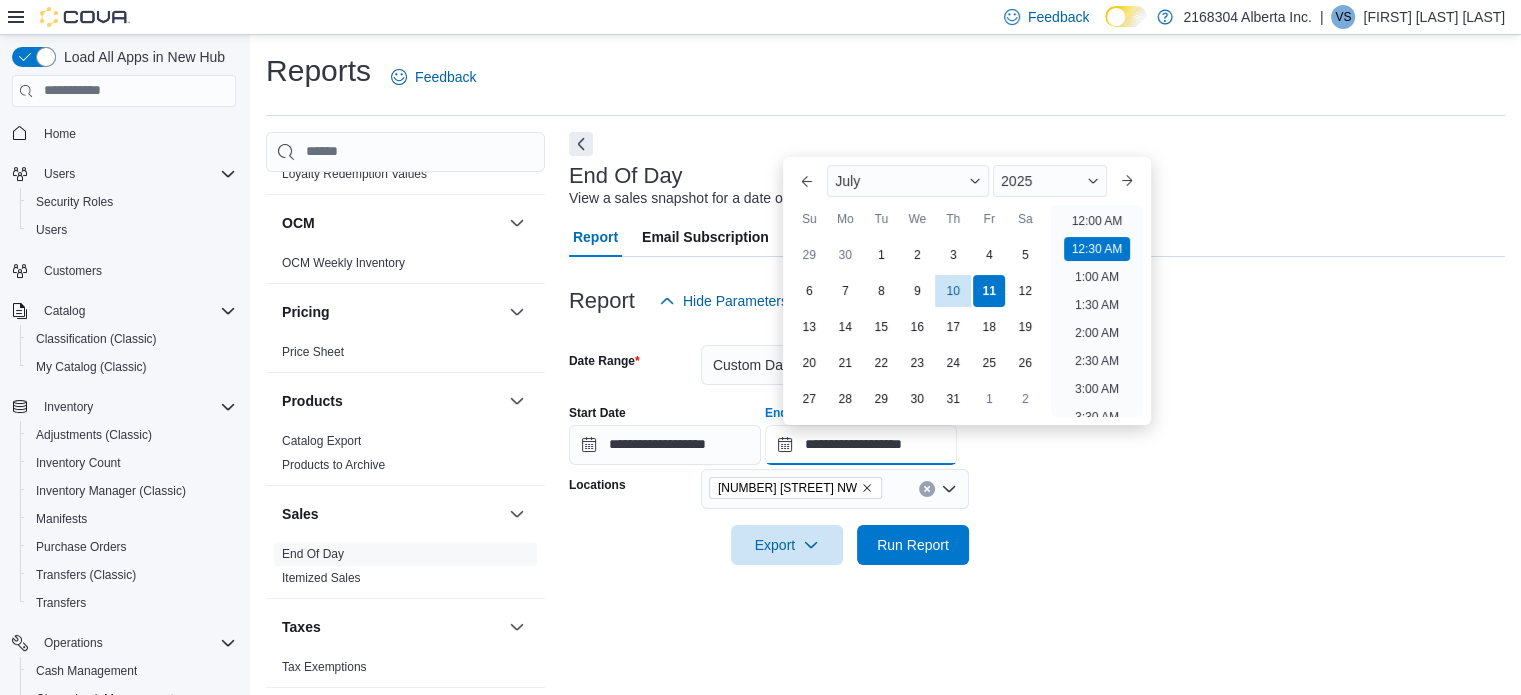 click on "**********" at bounding box center [861, 445] 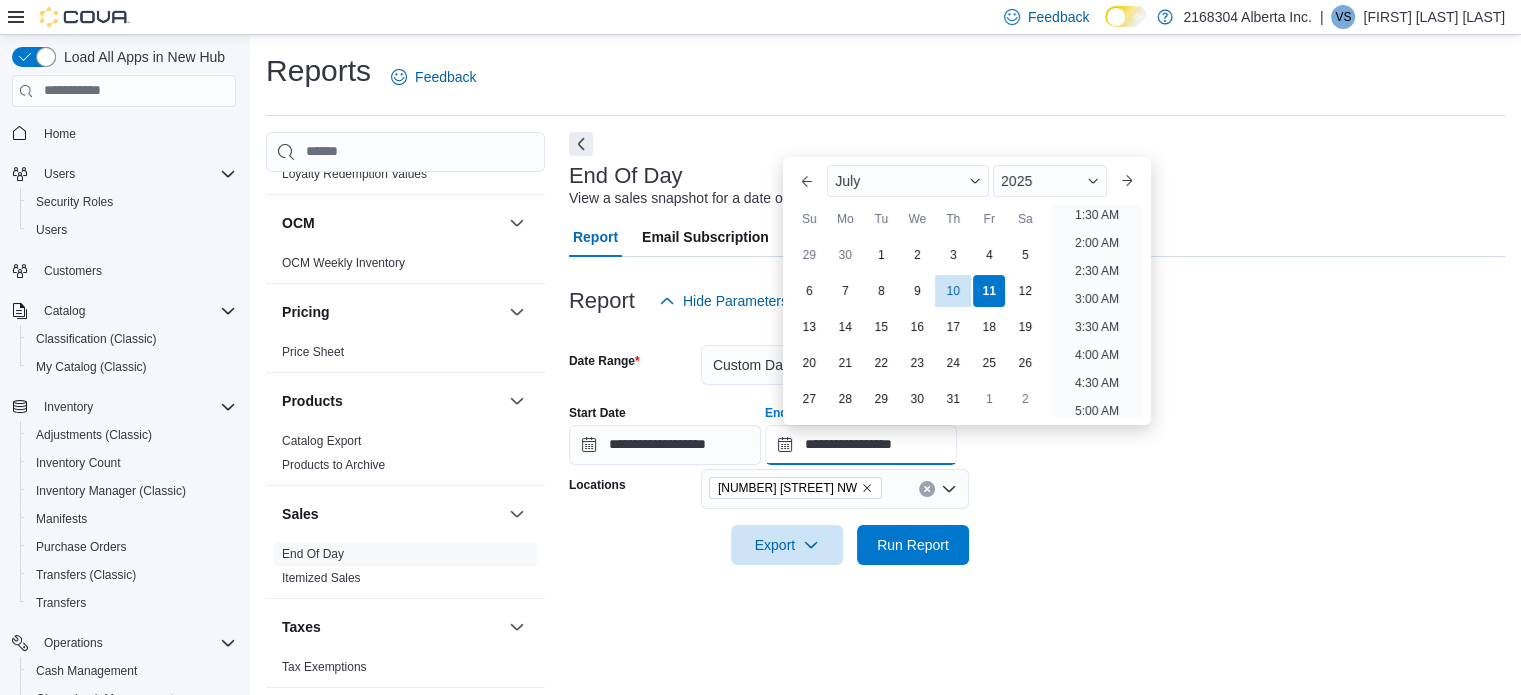 scroll, scrollTop: 32, scrollLeft: 0, axis: vertical 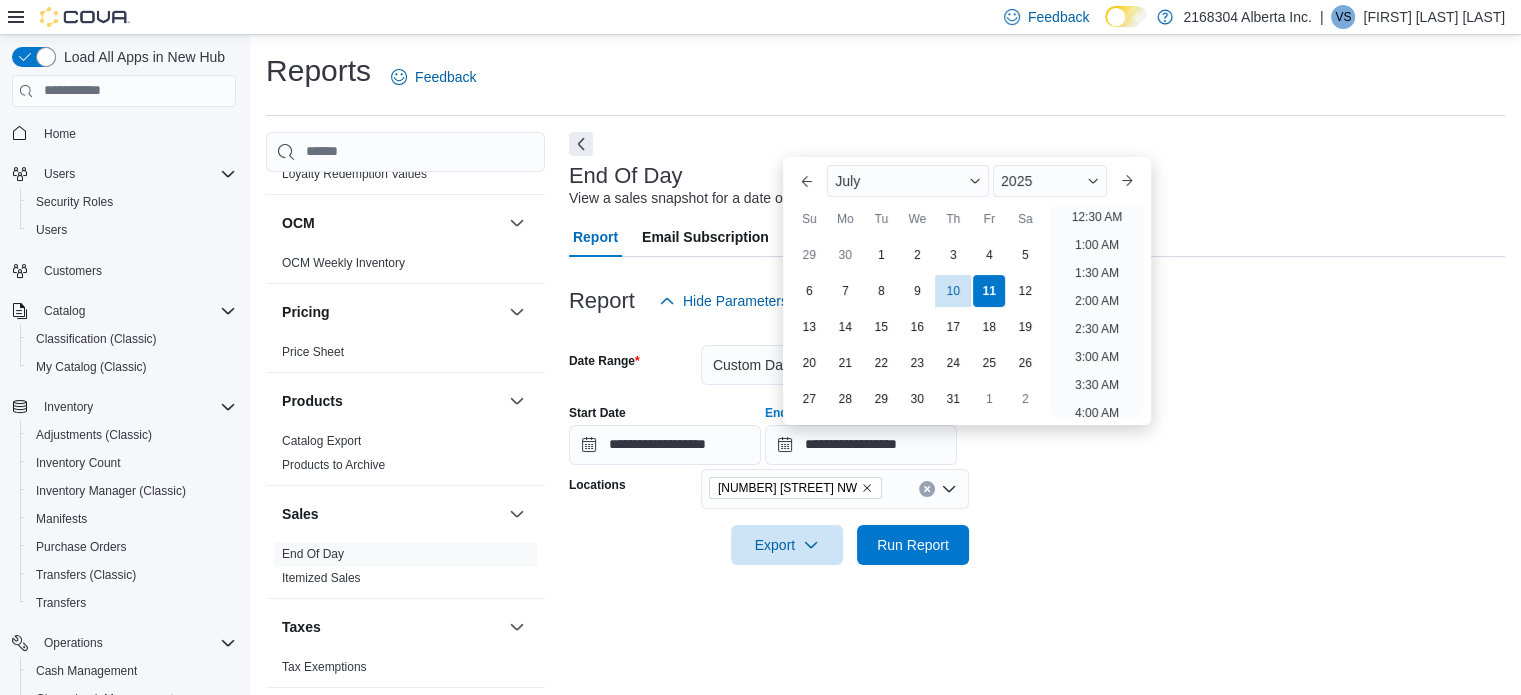 click on "**********" at bounding box center (1037, 427) 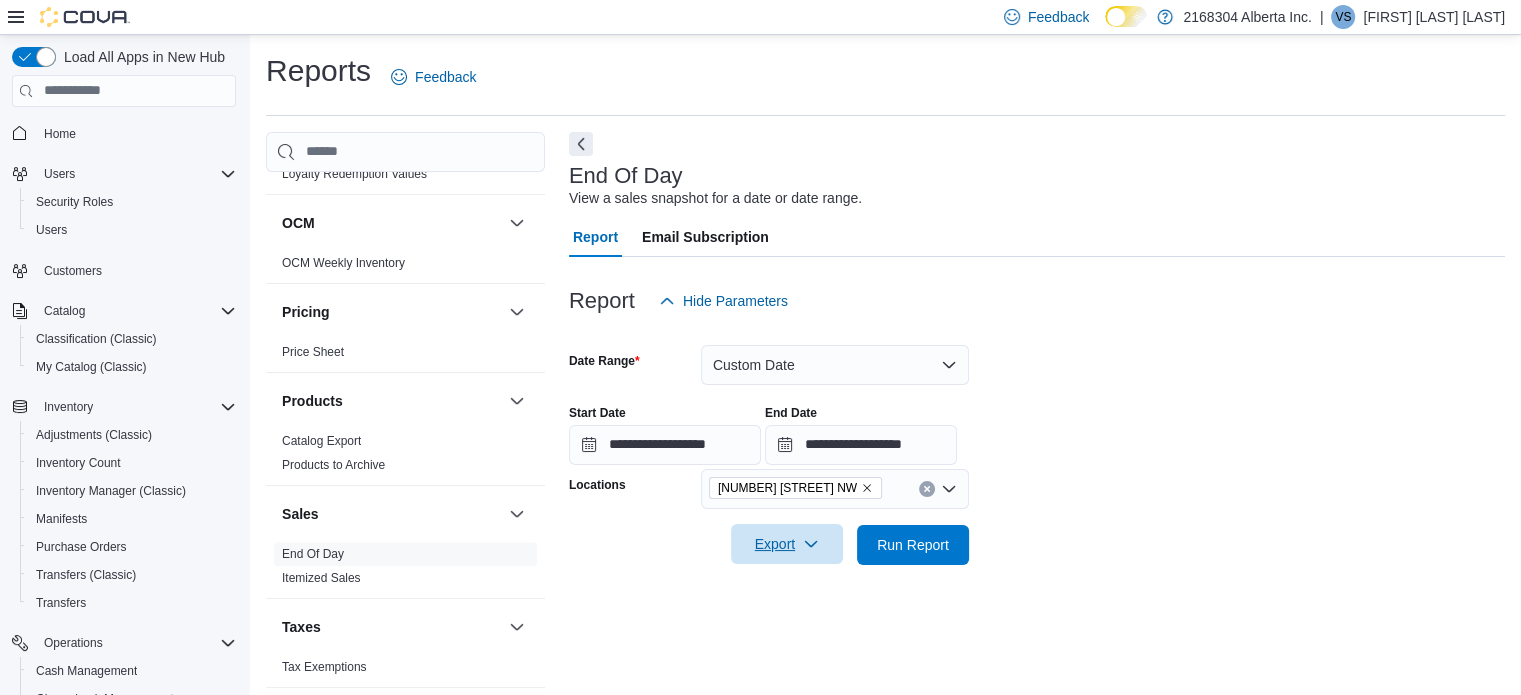 click on "Export" at bounding box center (787, 544) 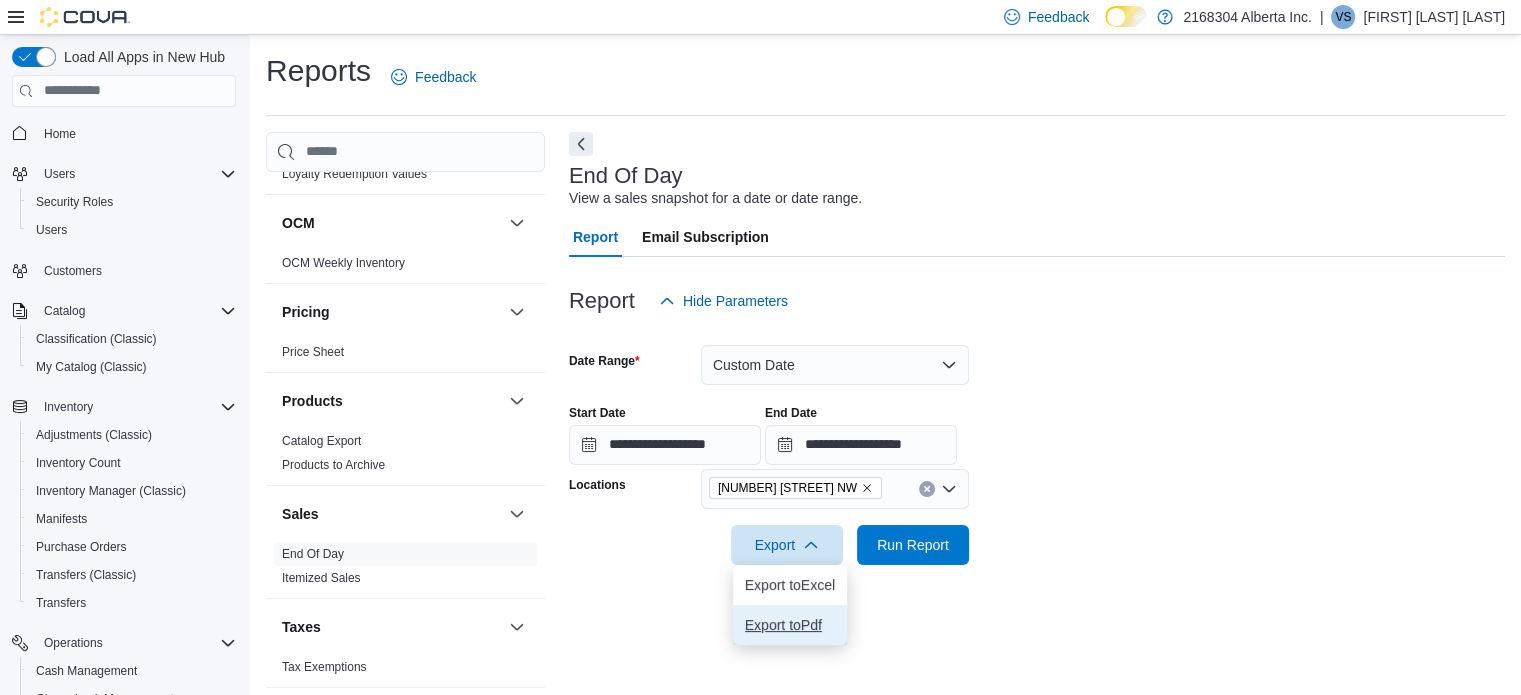 click on "Export to  Pdf" at bounding box center (790, 625) 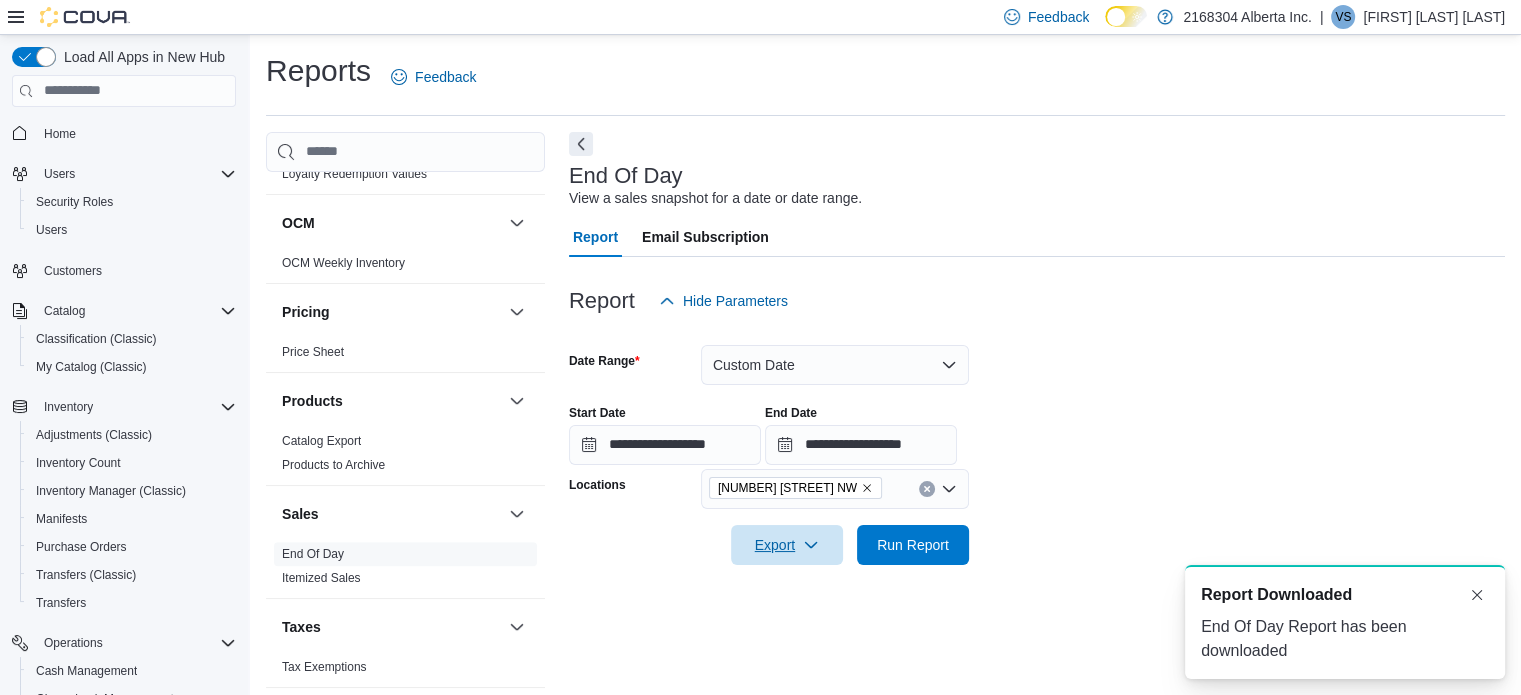 scroll, scrollTop: 0, scrollLeft: 0, axis: both 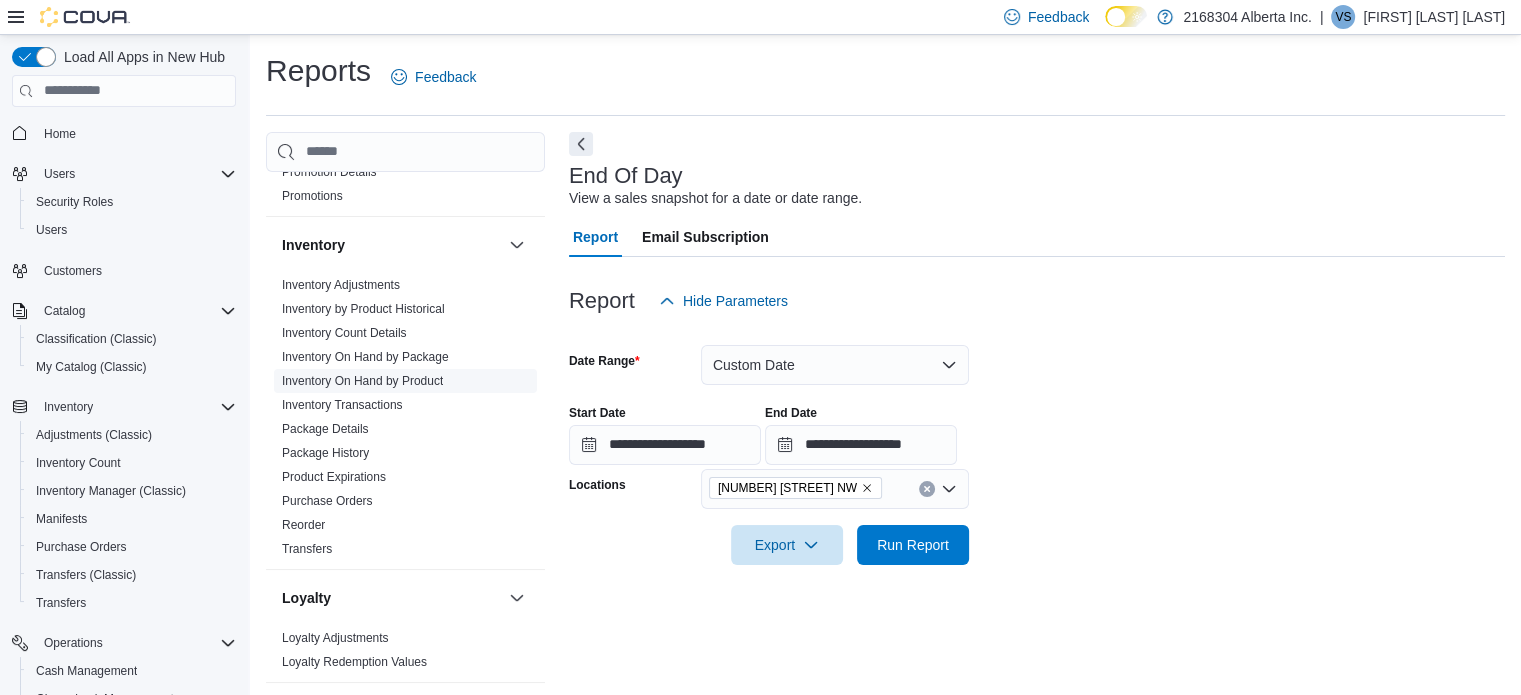 click on "Inventory On Hand by Product" at bounding box center (362, 381) 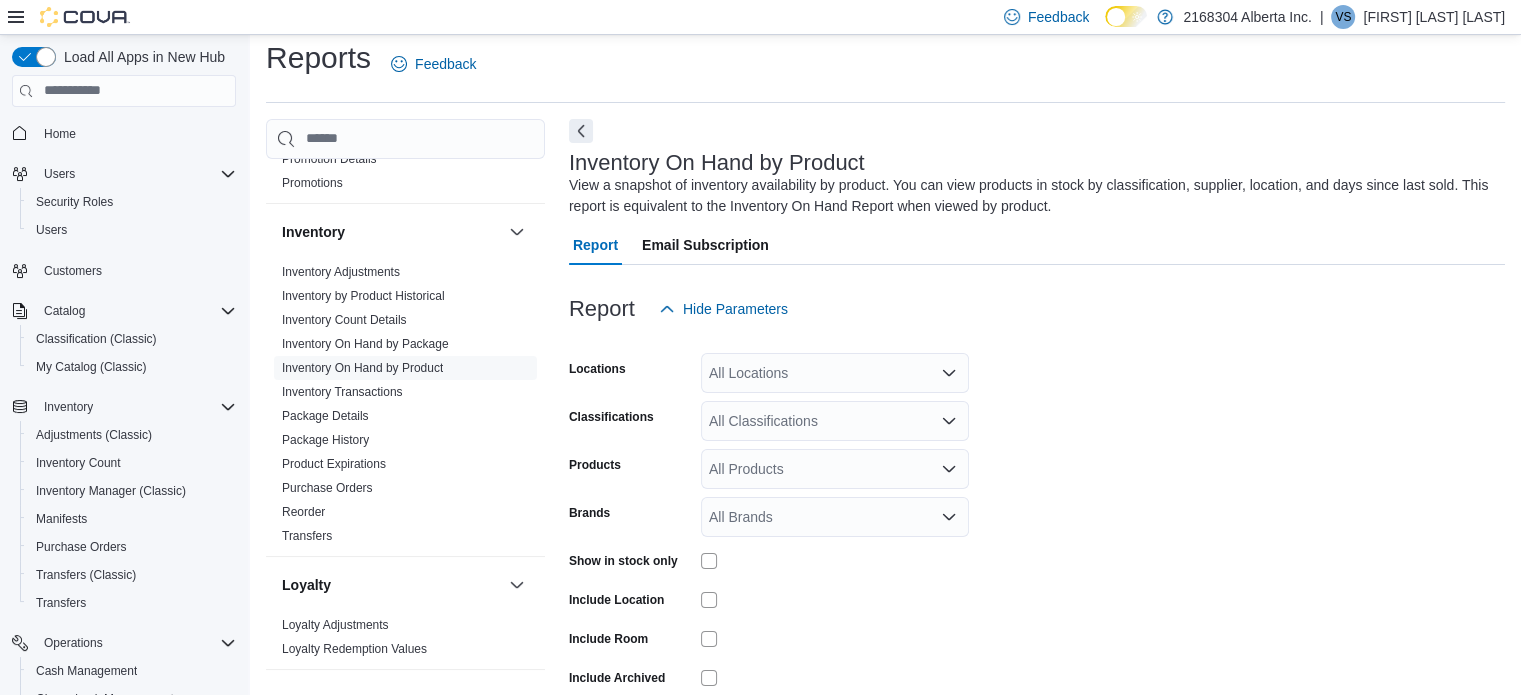 scroll, scrollTop: 67, scrollLeft: 0, axis: vertical 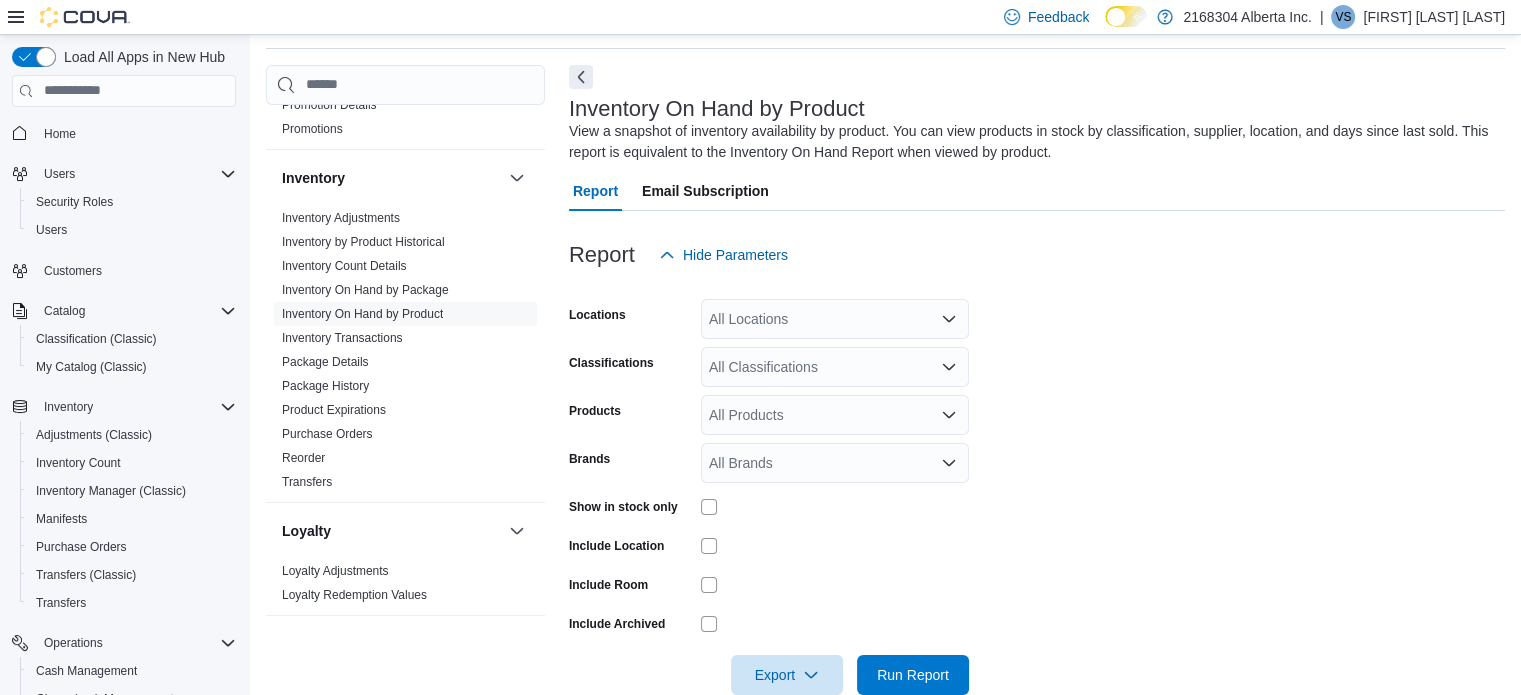 click on "All Locations" at bounding box center [835, 319] 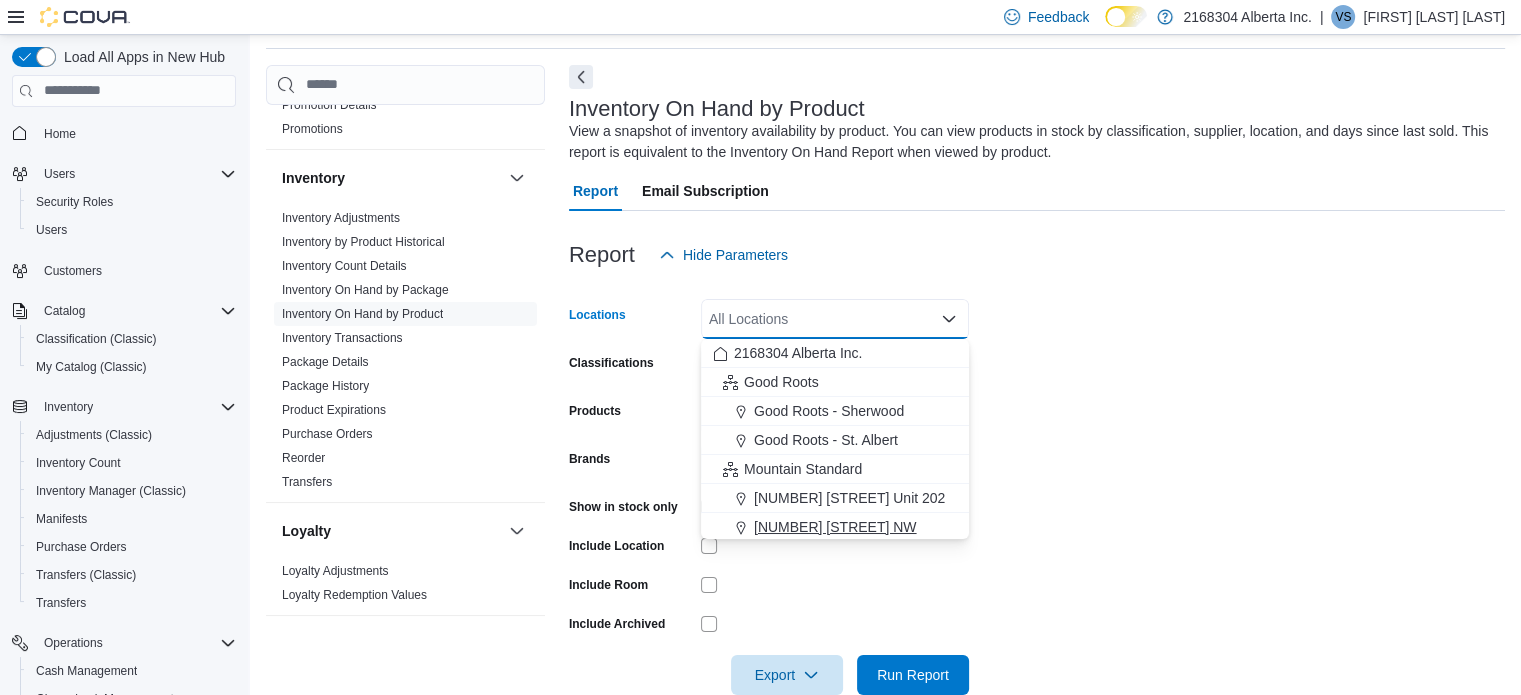 click on "[NUMBER] [STREET] NW" at bounding box center [835, 527] 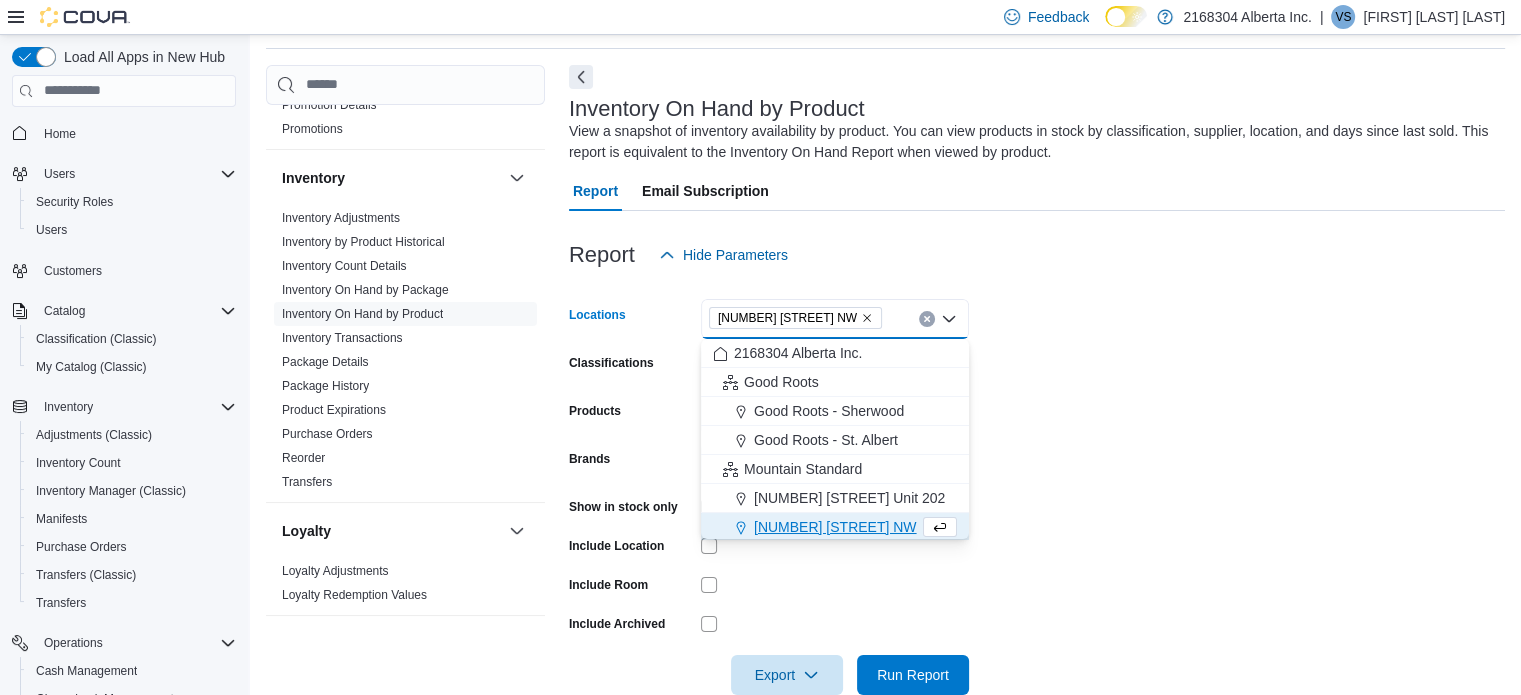 scroll, scrollTop: 3, scrollLeft: 0, axis: vertical 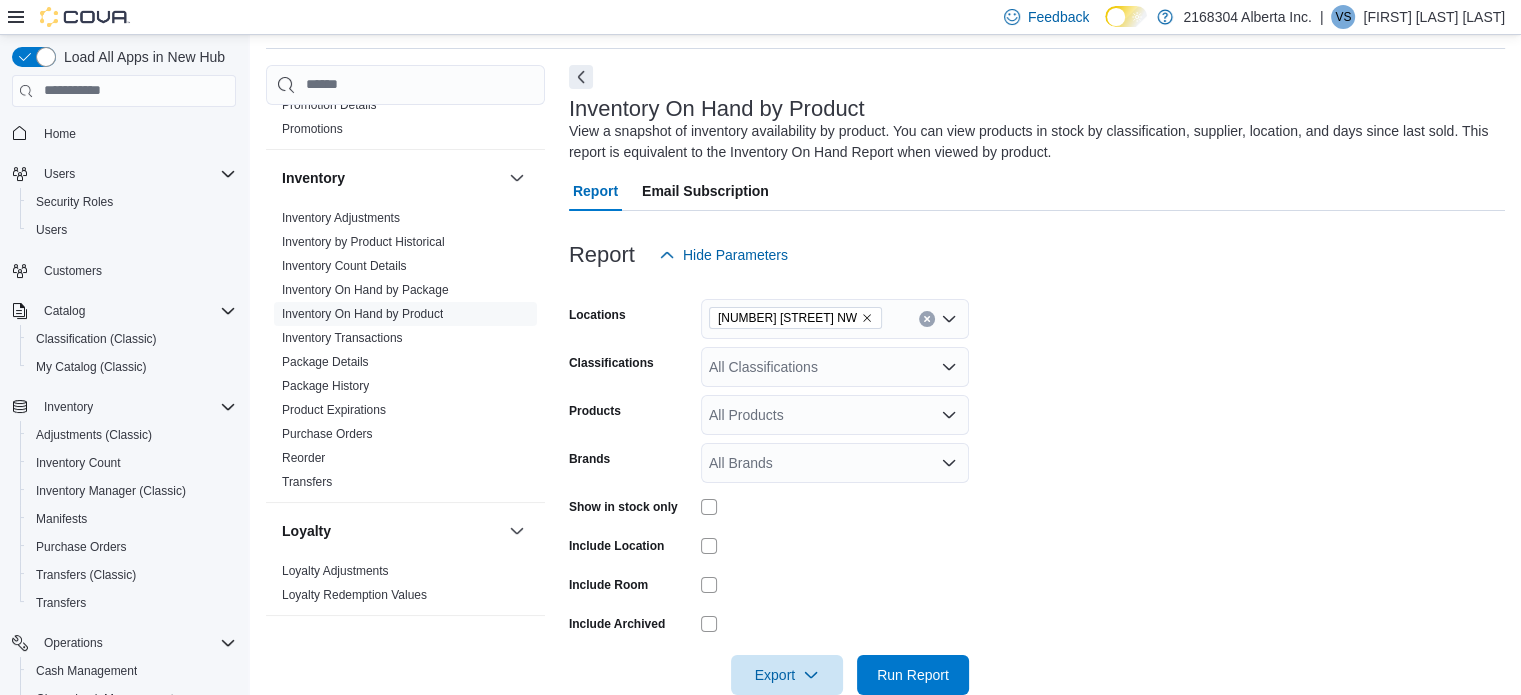 click on "Locations [NUMBER] [STREET] NW Classifications All Classifications Products All Products Brands All Brands Show in stock only Include Location Include Room Include Archived Export Run Report" at bounding box center (1037, 485) 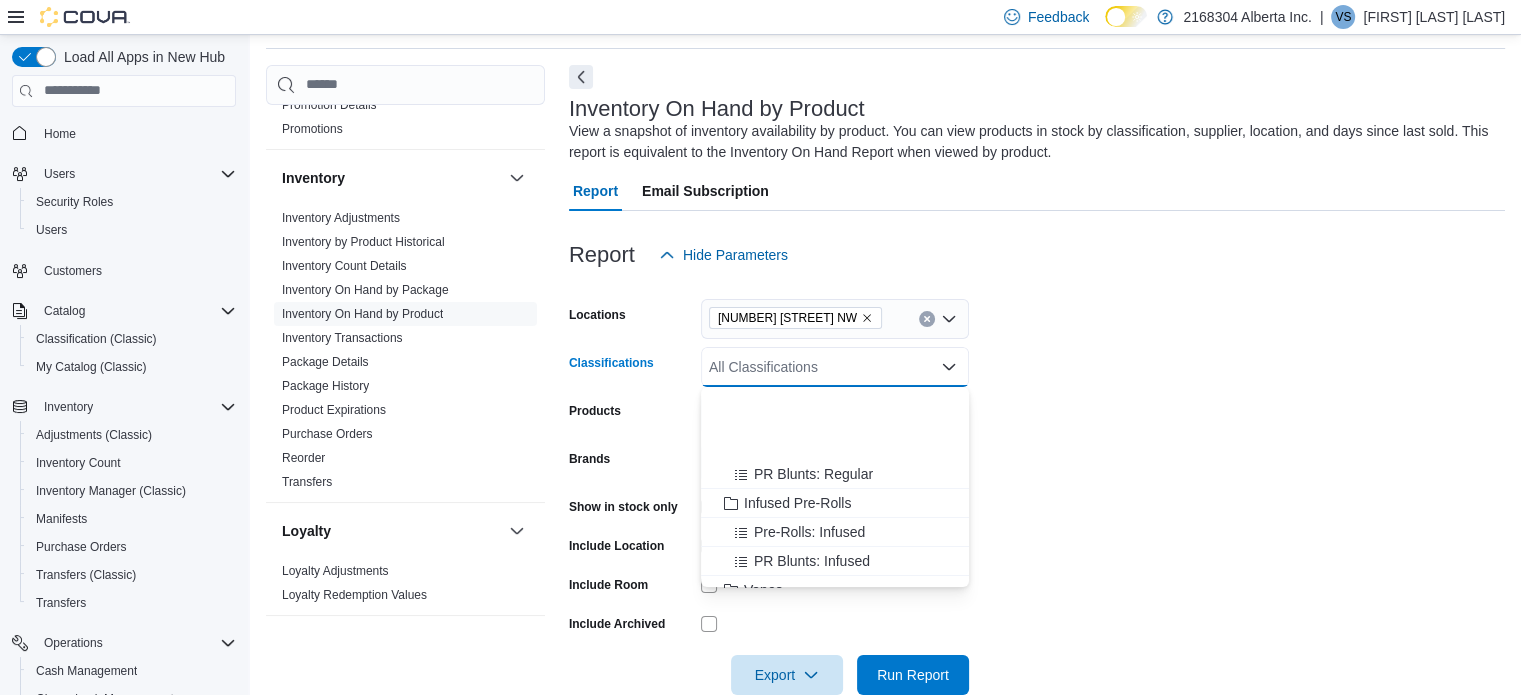 scroll, scrollTop: 0, scrollLeft: 0, axis: both 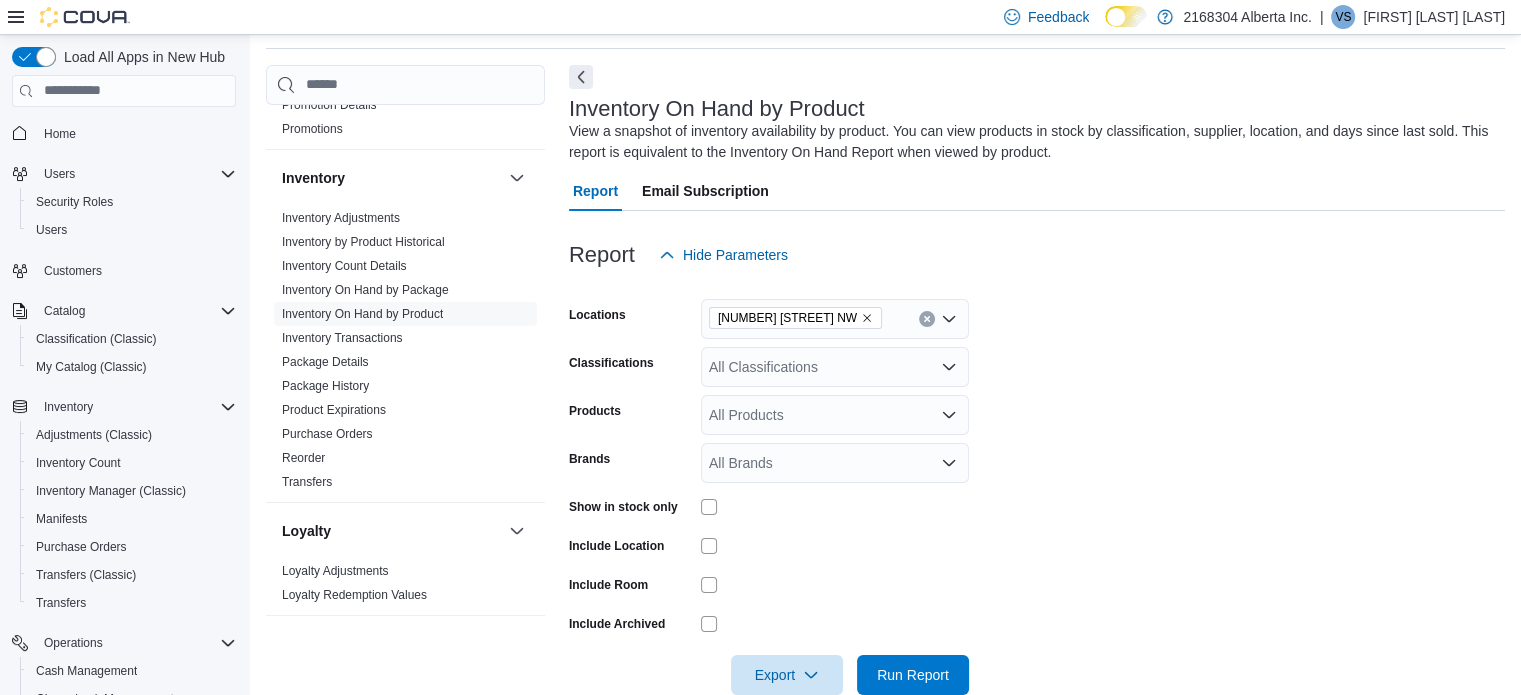 click on "All Classifications" at bounding box center (835, 367) 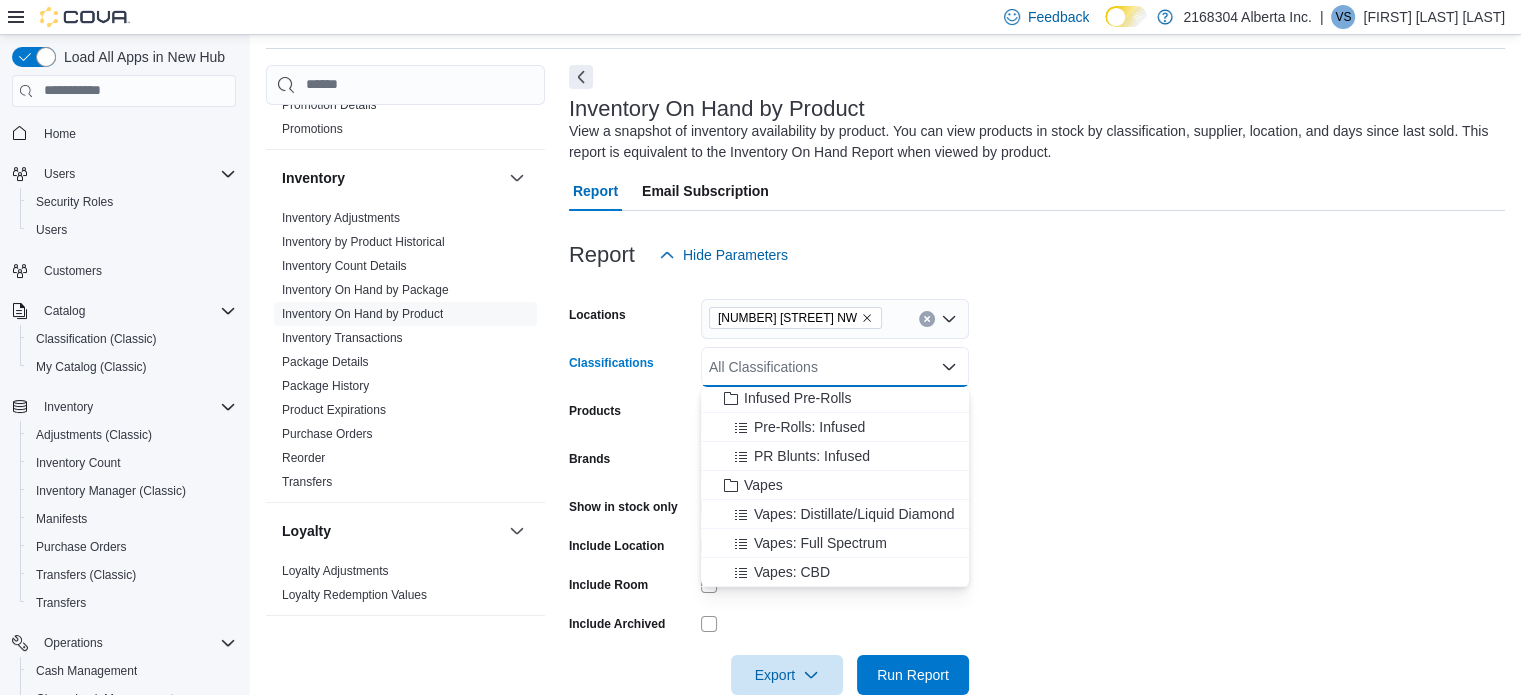 scroll, scrollTop: 300, scrollLeft: 0, axis: vertical 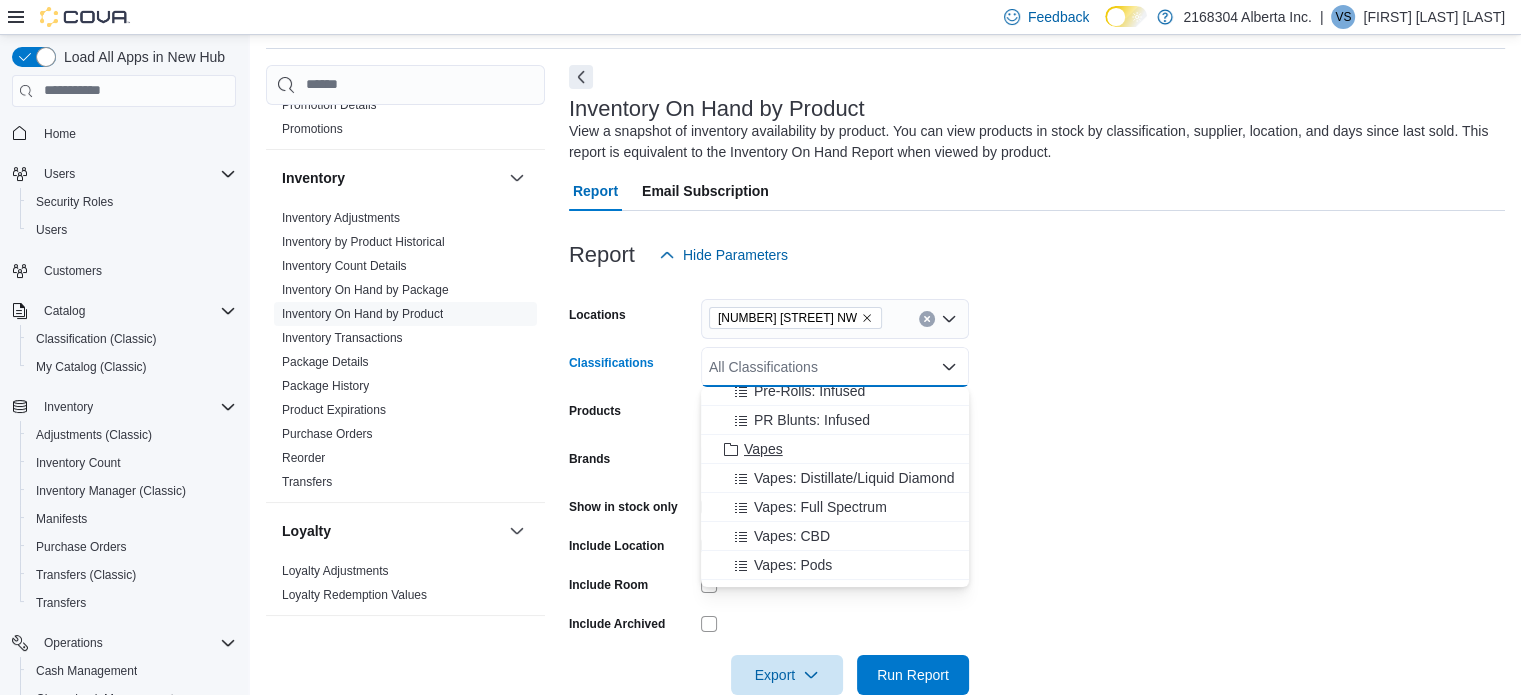 click on "Vapes" at bounding box center (835, 449) 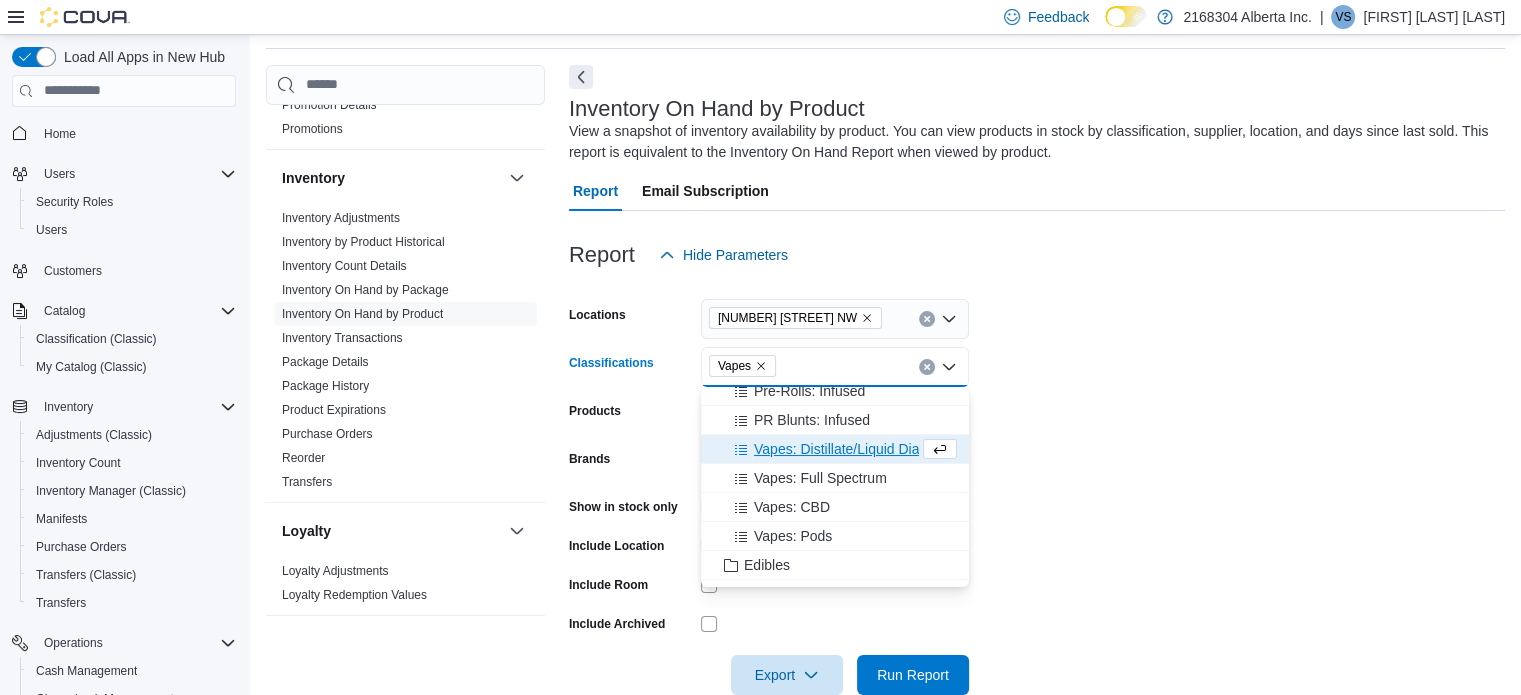 click on "Locations [NUMBER] [STREET] NW Classifications Vapes Combo box. Selected. Vapes. Press Backspace to delete Vapes. Combo box input. All Classifications. Type some text or, to display a list of choices, press Down Arrow. To exit the list of choices, press Escape. Products All Products Brands All Brands Show in stock only Include Location Include Room Include Archived Export Run Report" at bounding box center (1037, 485) 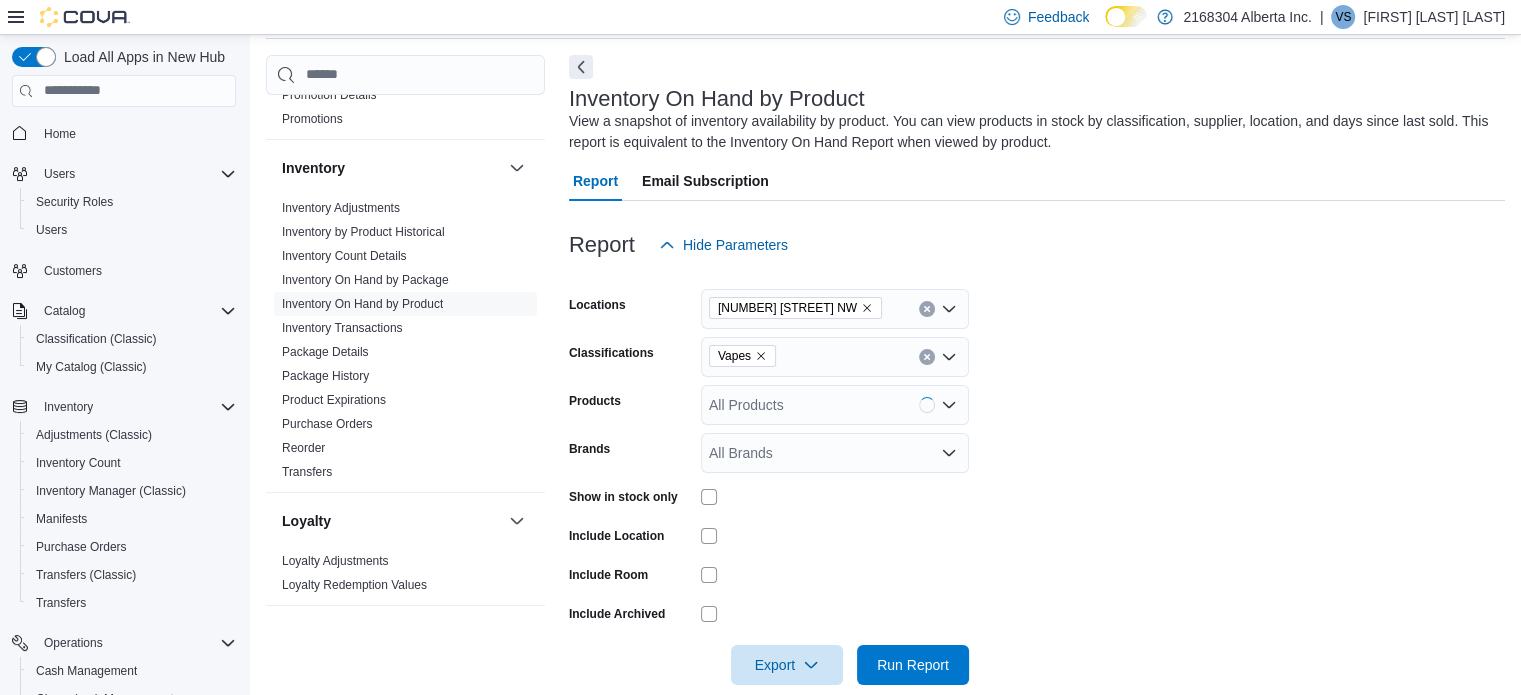 scroll, scrollTop: 106, scrollLeft: 0, axis: vertical 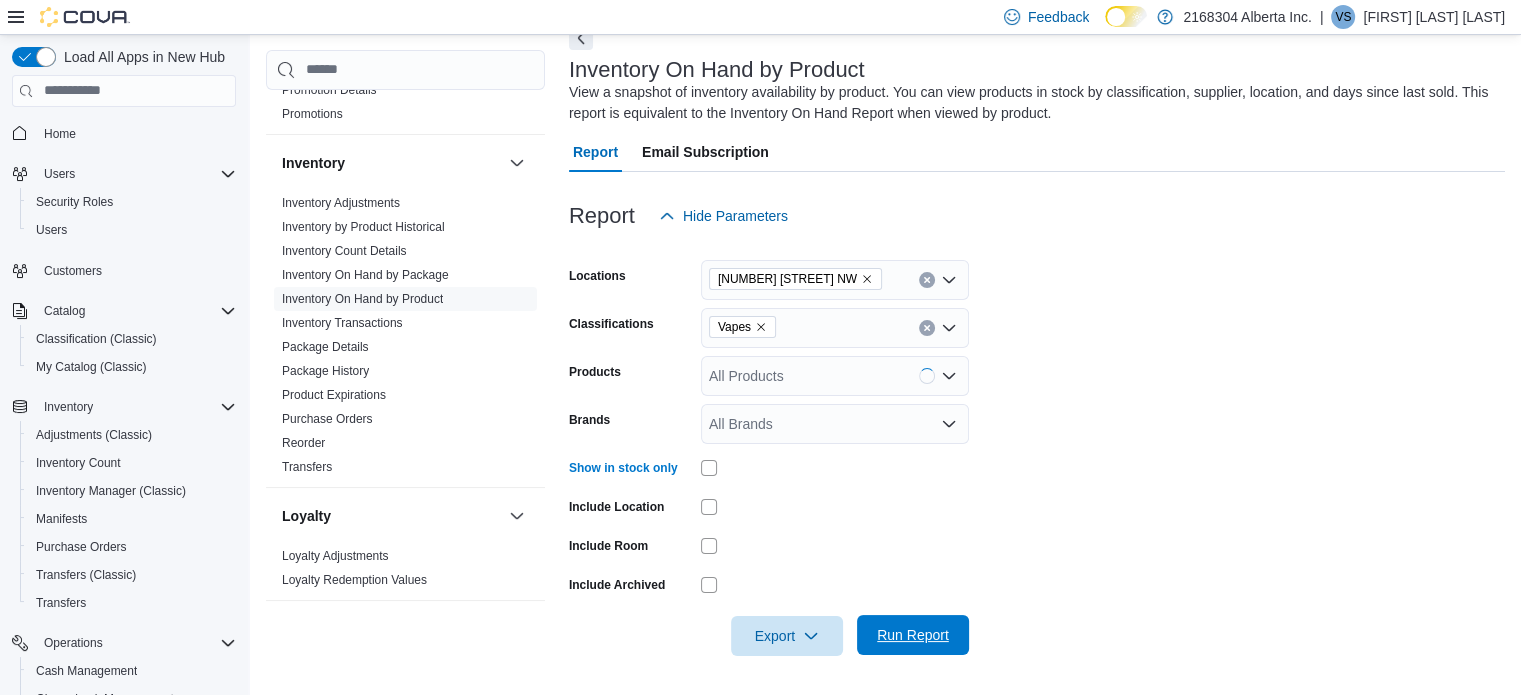 click on "Run Report" at bounding box center (913, 635) 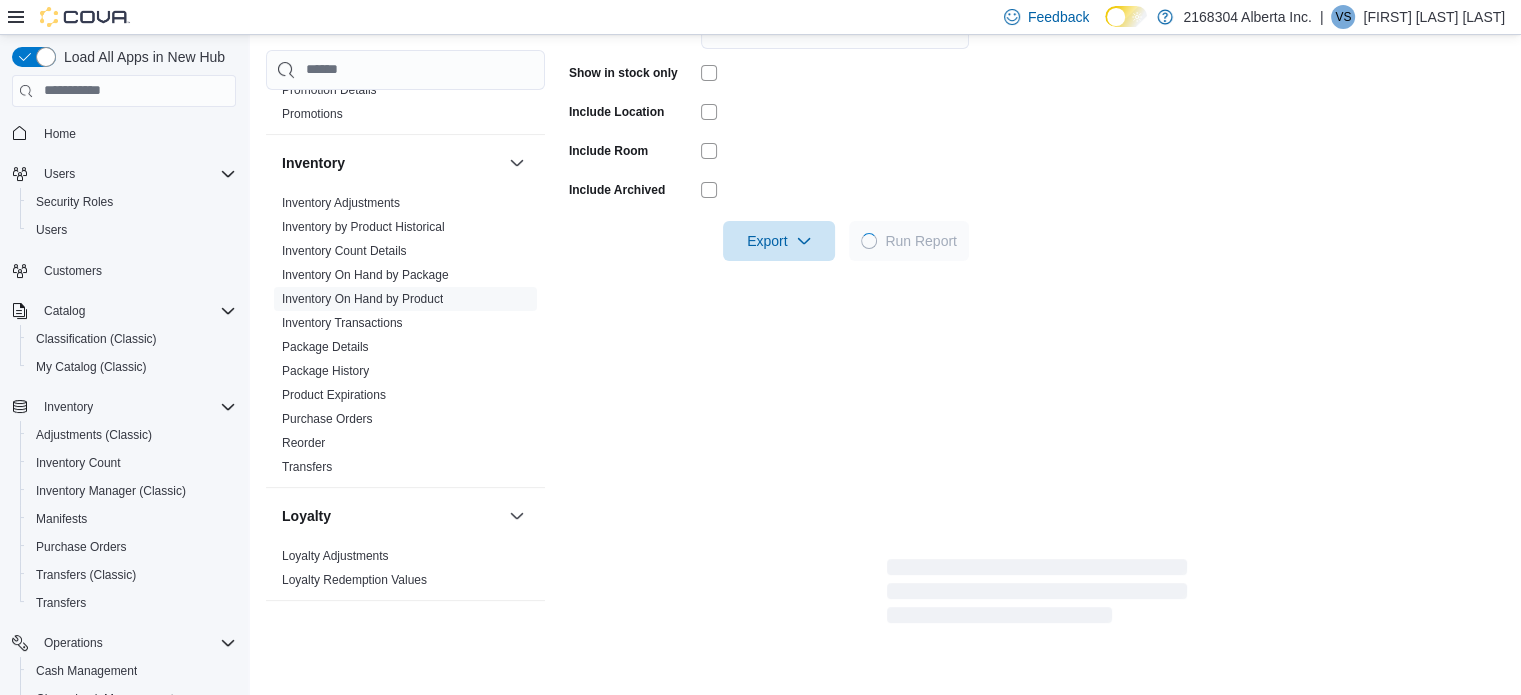 scroll, scrollTop: 506, scrollLeft: 0, axis: vertical 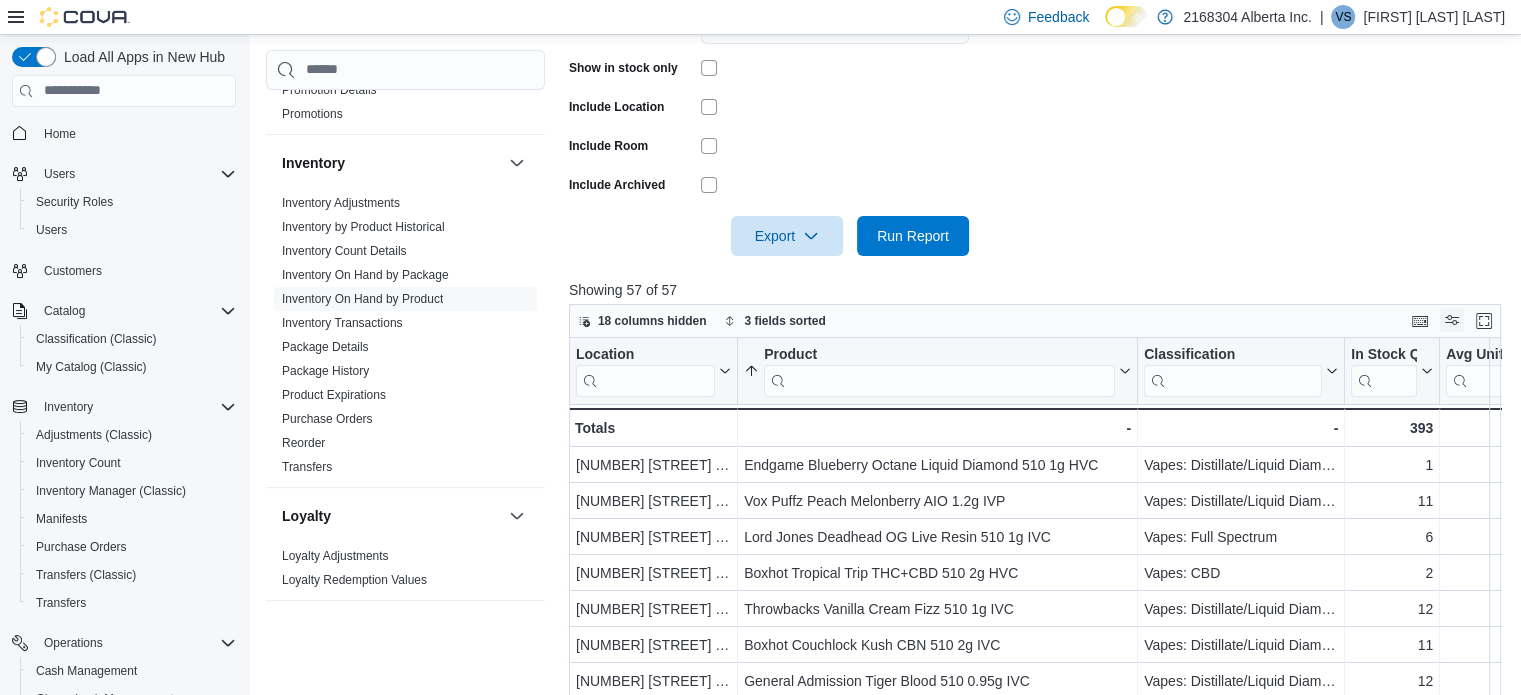 click at bounding box center [1452, 320] 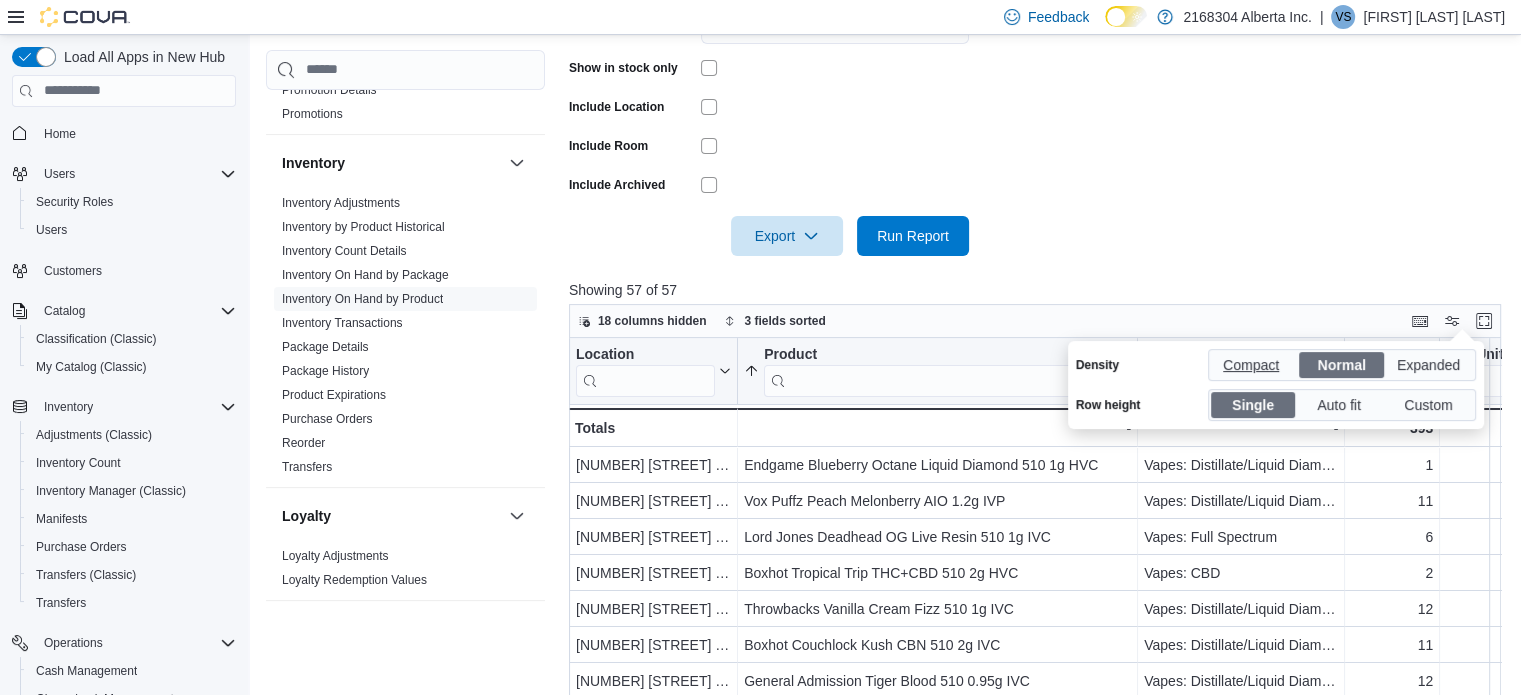 click on "Compact" at bounding box center [1253, 365] 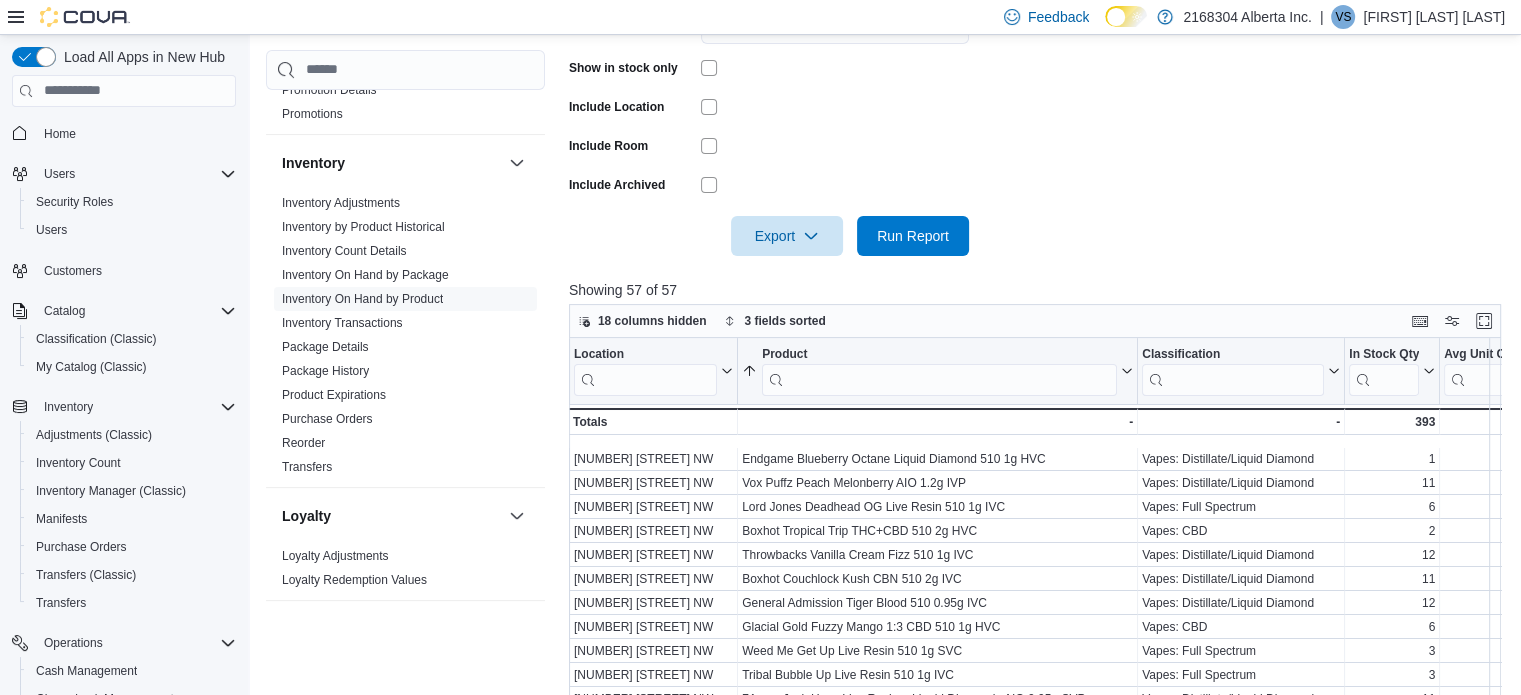 click on "Locations [NUMBER] [STREET] NW Classifications Vapes Products All Products Brands All Brands Show in stock only Include Location Include Room Include Archived Export Run Report" at bounding box center [1040, 46] 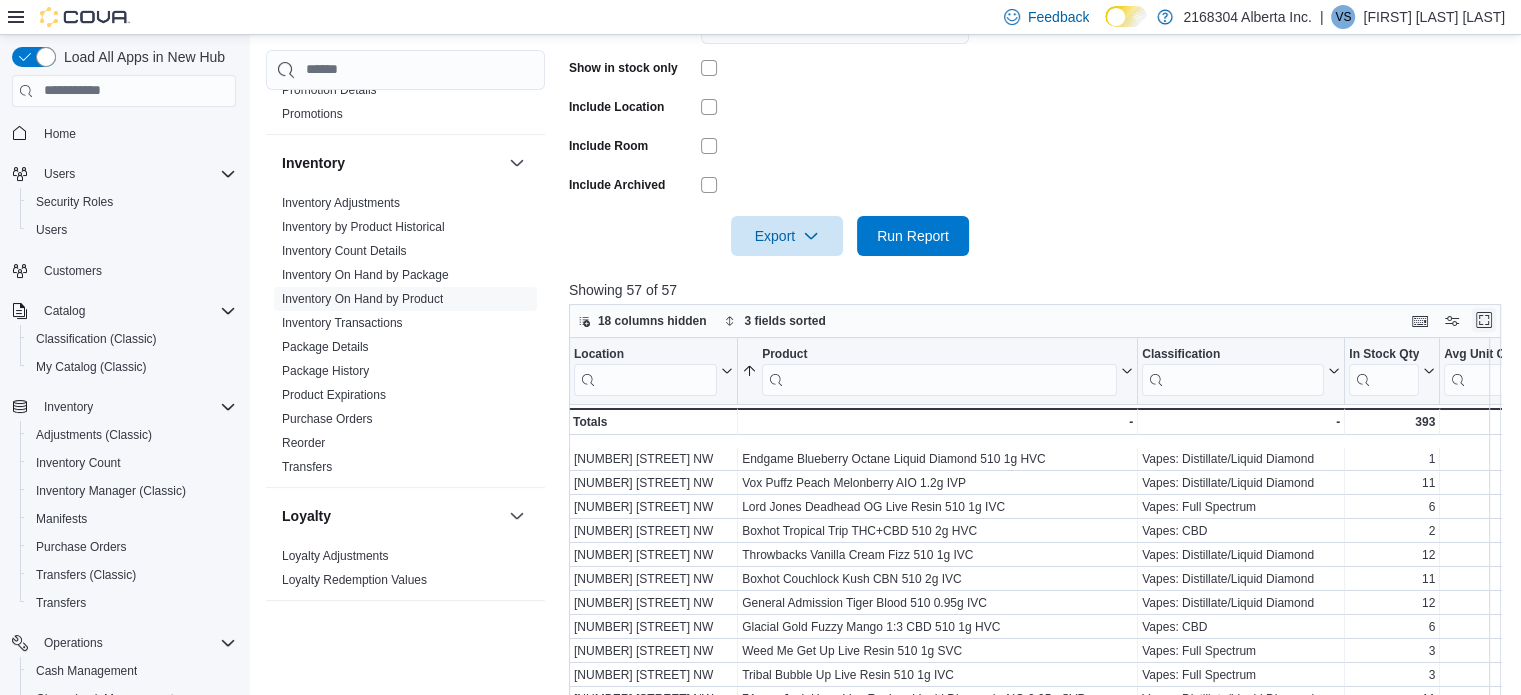 click at bounding box center [1484, 320] 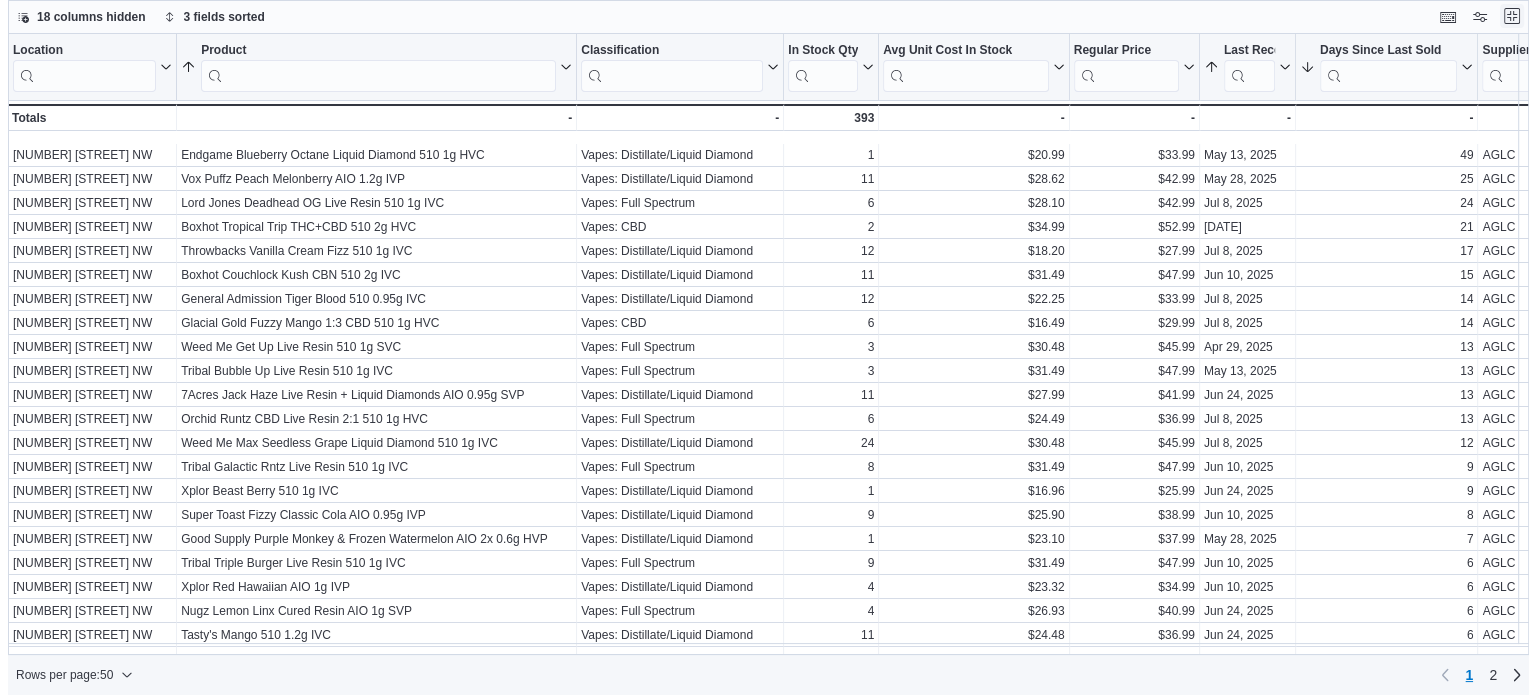 scroll, scrollTop: 0, scrollLeft: 0, axis: both 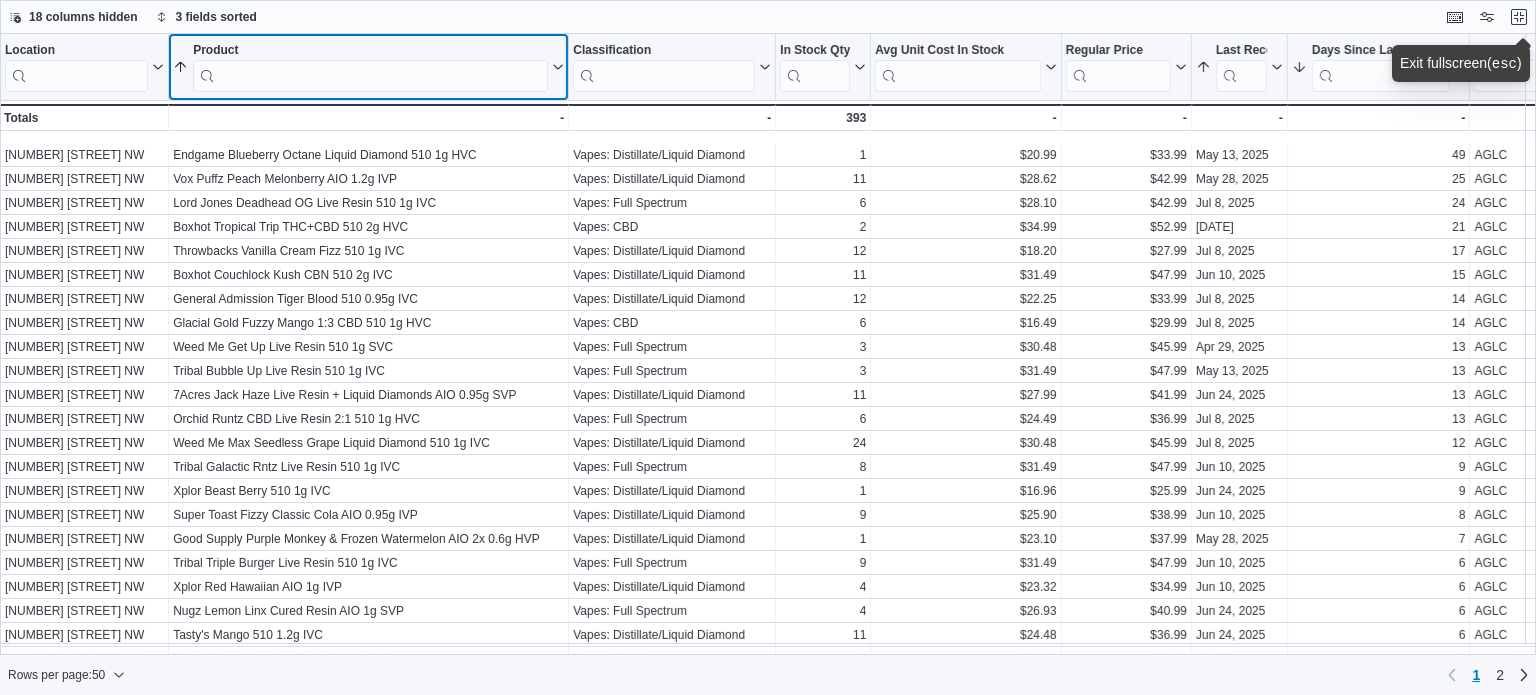 click at bounding box center (370, 76) 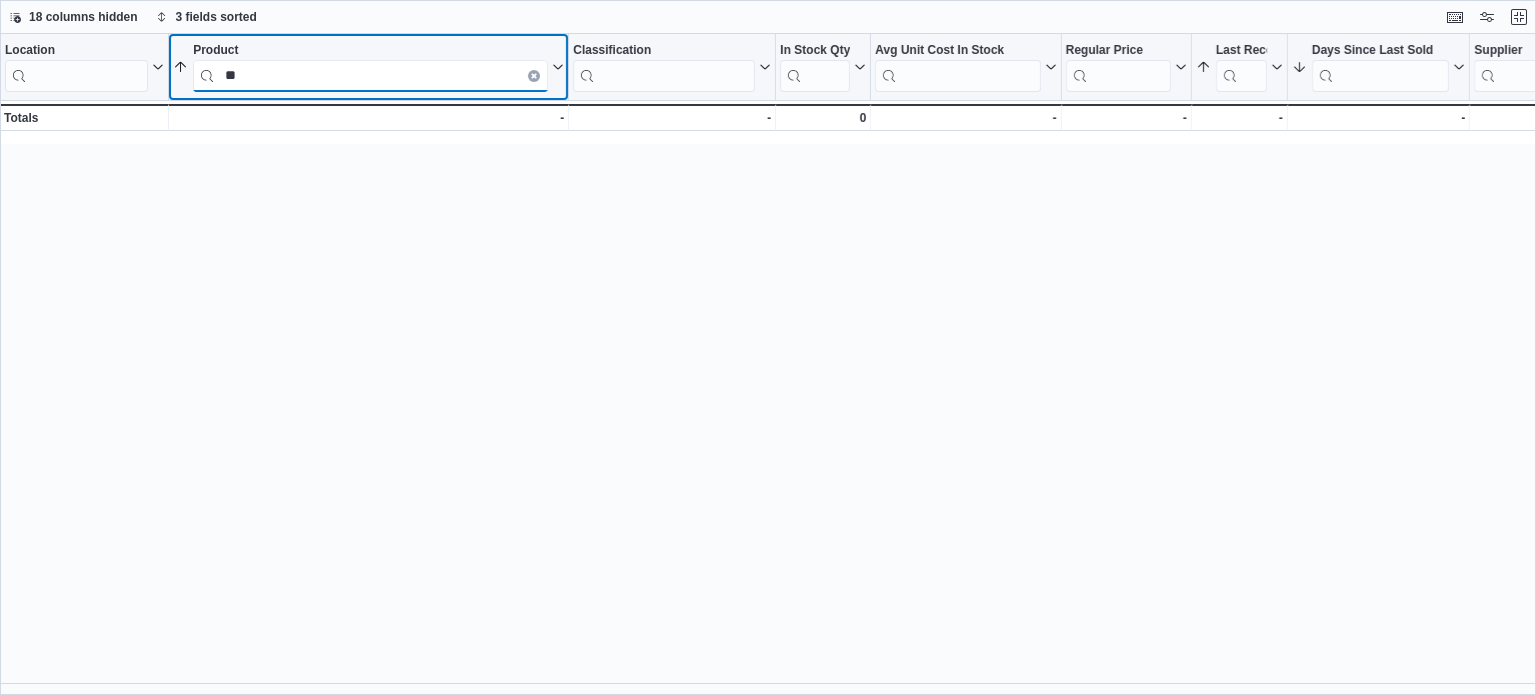 type on "*" 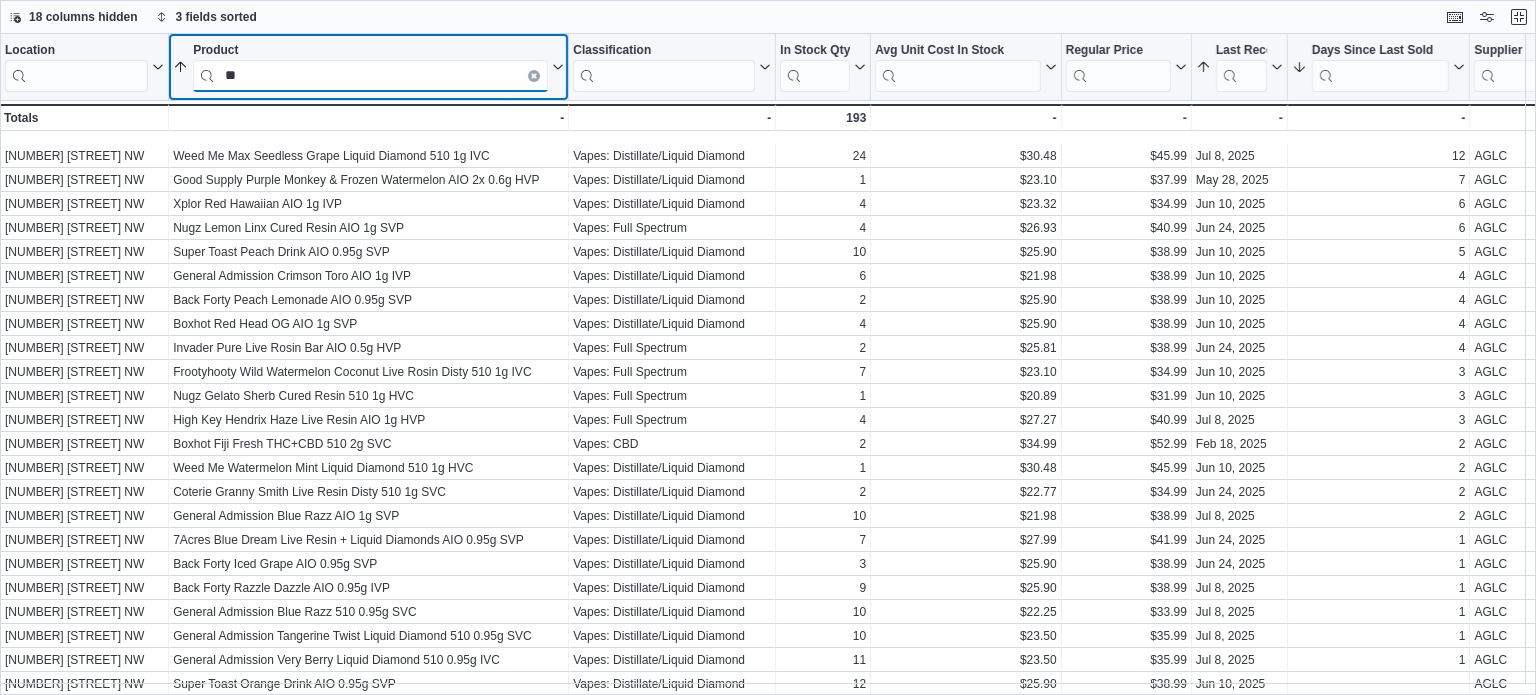 scroll, scrollTop: 0, scrollLeft: 0, axis: both 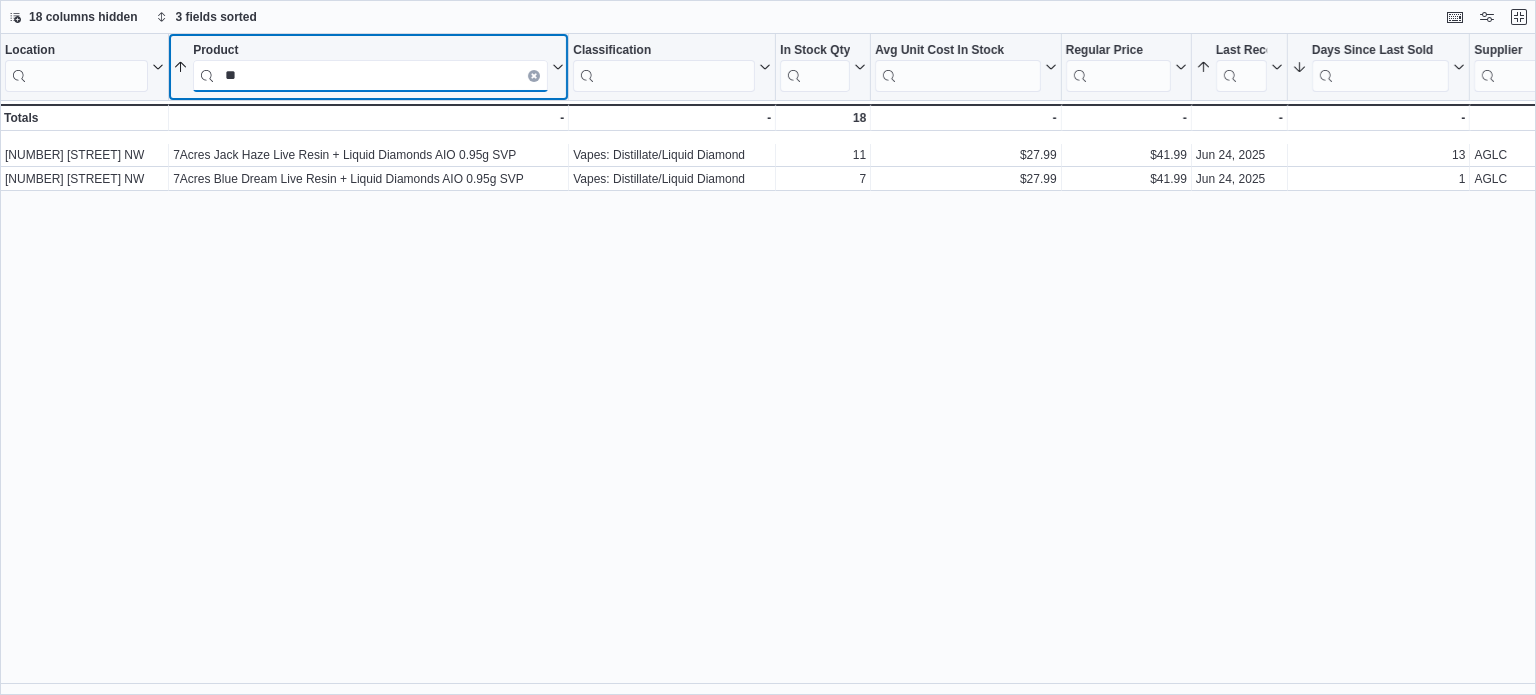 type on "*" 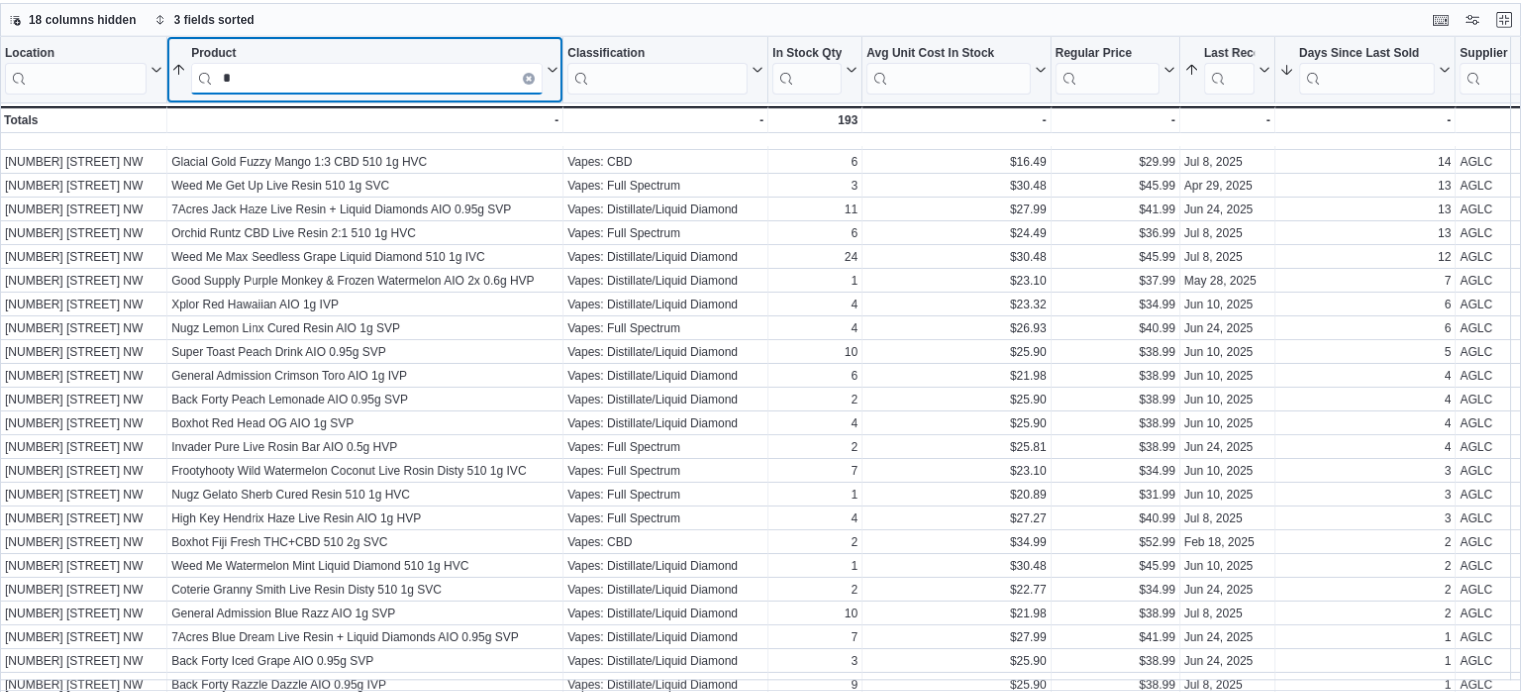 scroll, scrollTop: 0, scrollLeft: 0, axis: both 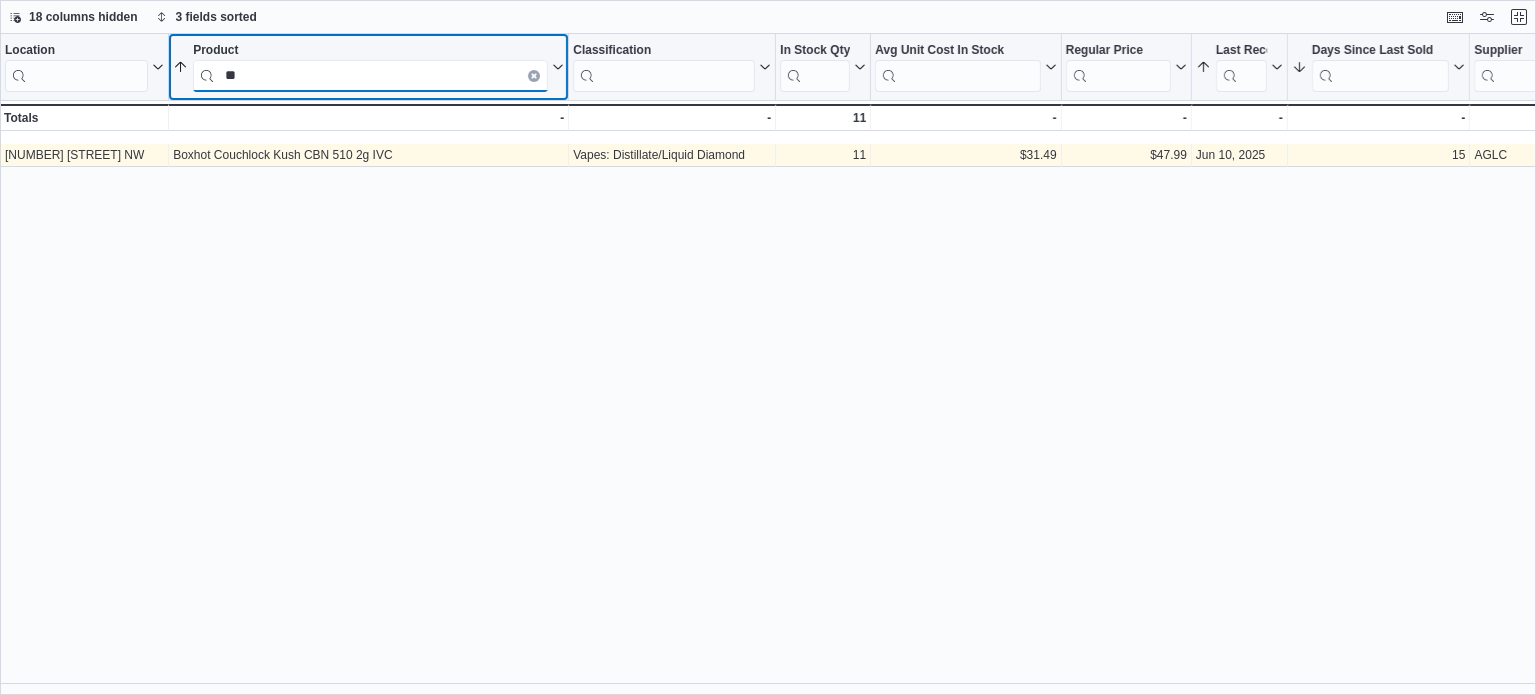 type on "*" 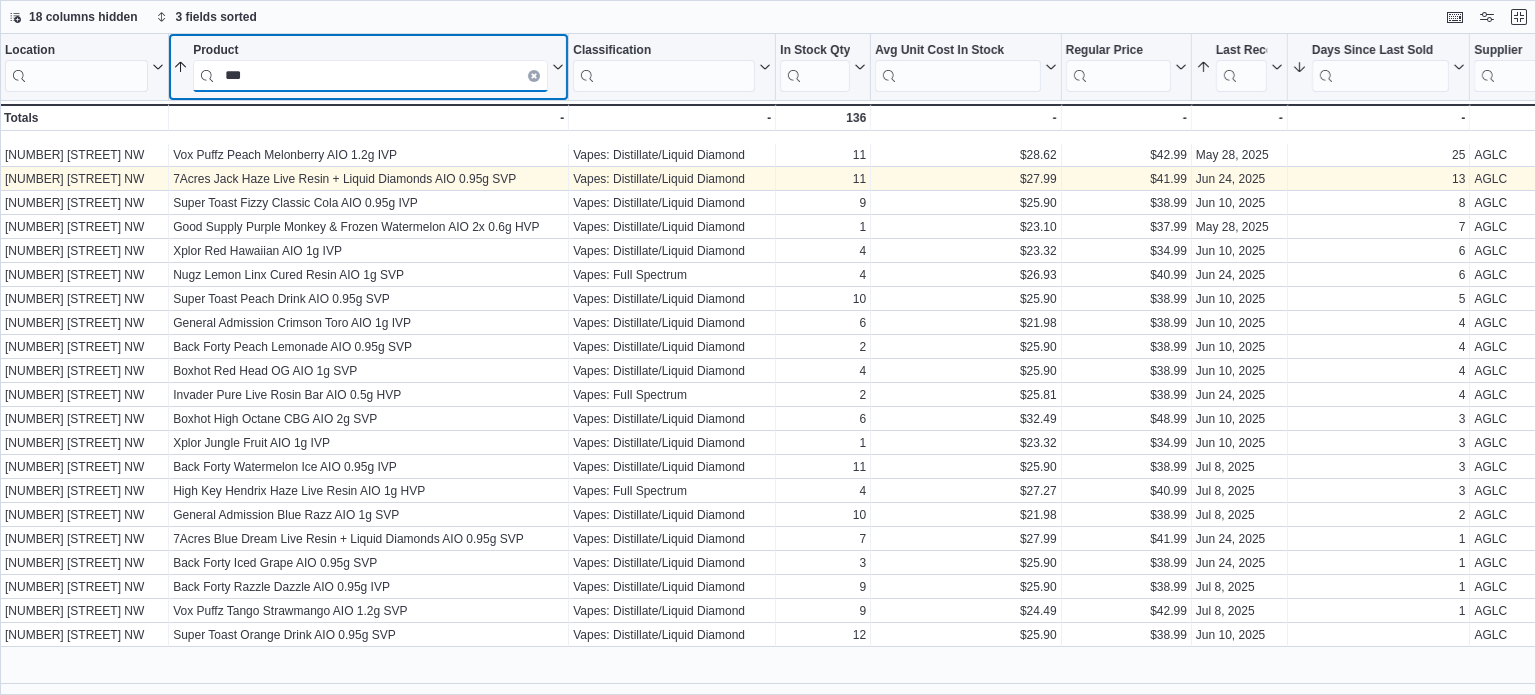 type on "***" 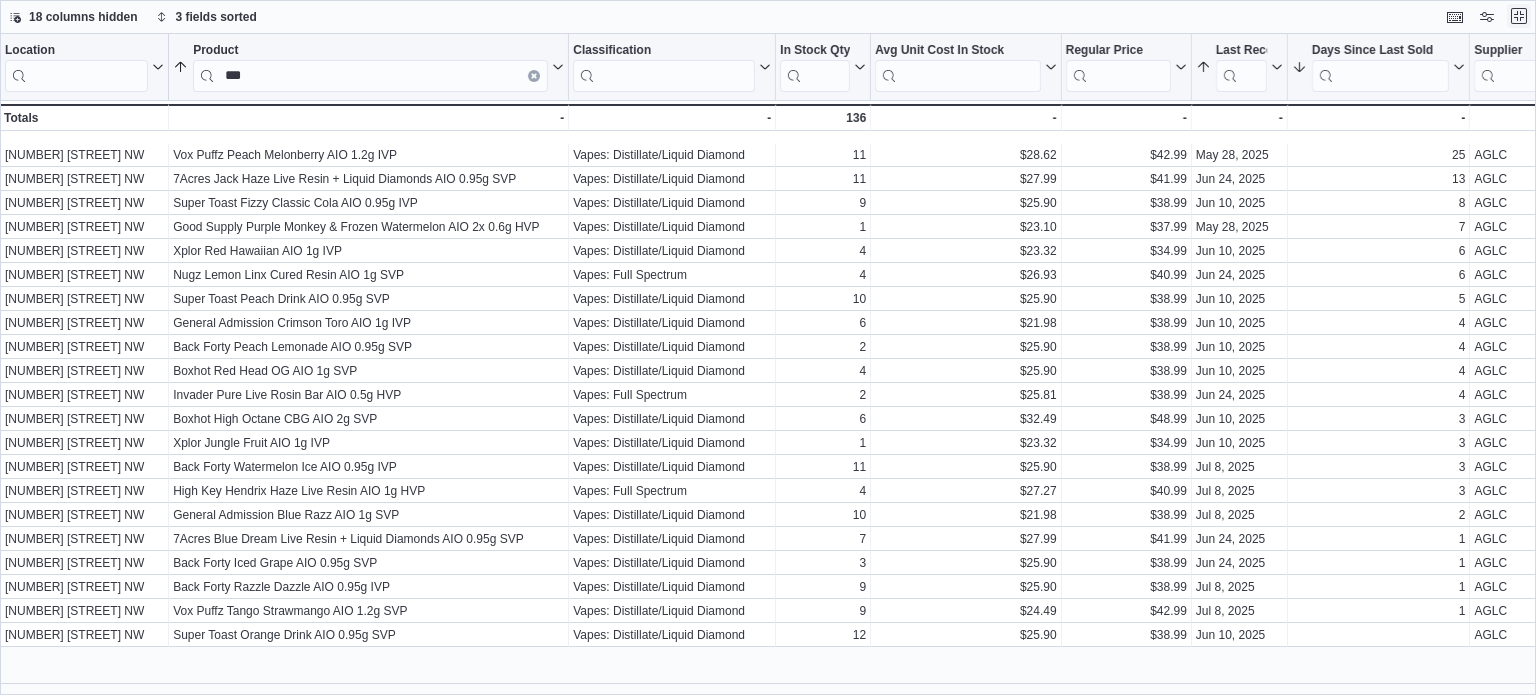 click at bounding box center [1519, 16] 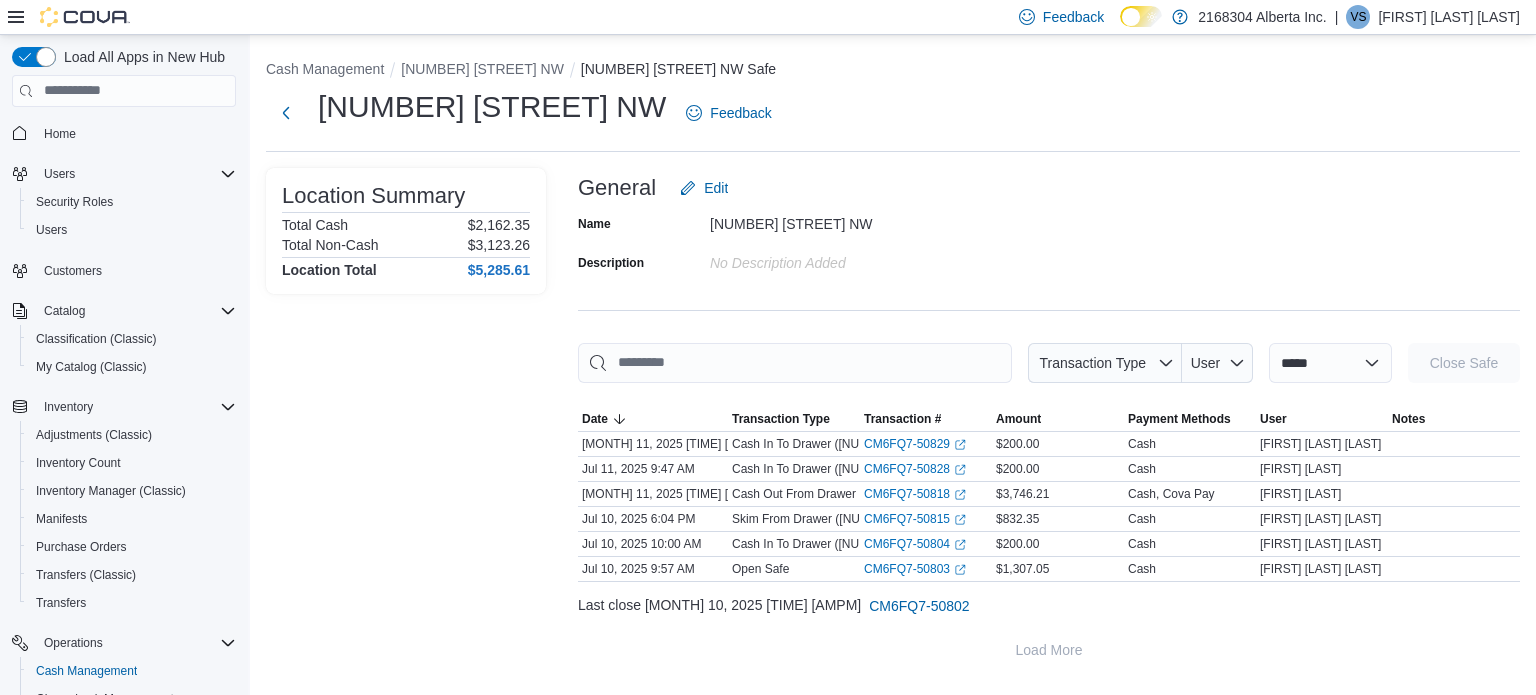 scroll, scrollTop: 0, scrollLeft: 0, axis: both 